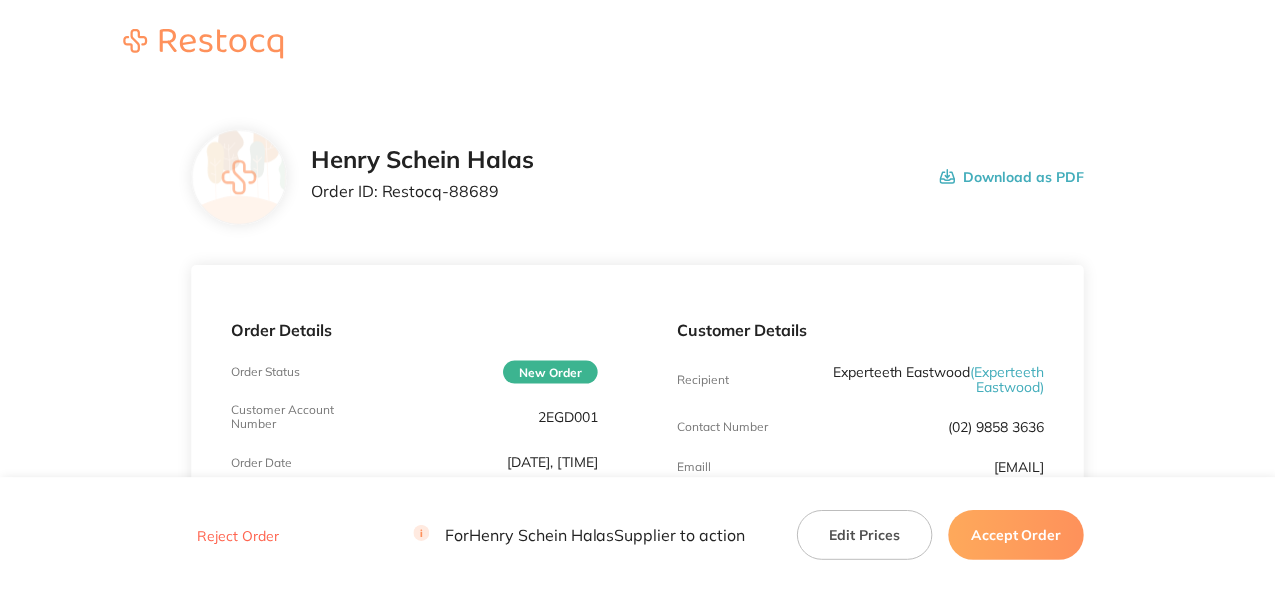 scroll, scrollTop: 0, scrollLeft: 0, axis: both 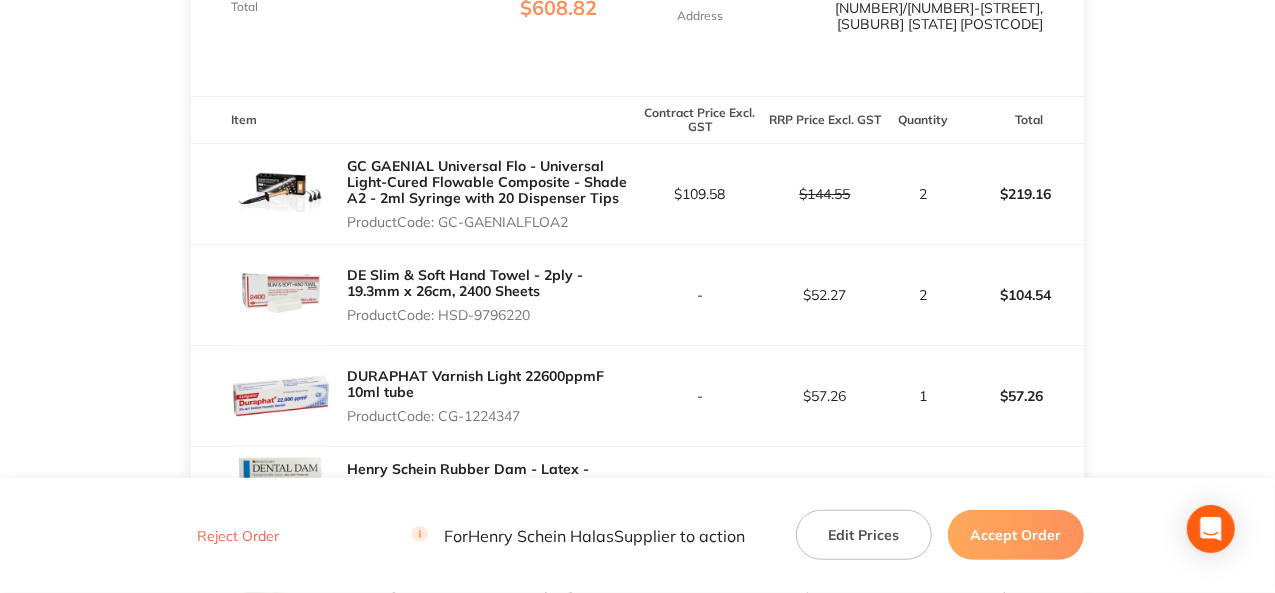drag, startPoint x: 572, startPoint y: 223, endPoint x: 474, endPoint y: 220, distance: 98.045906 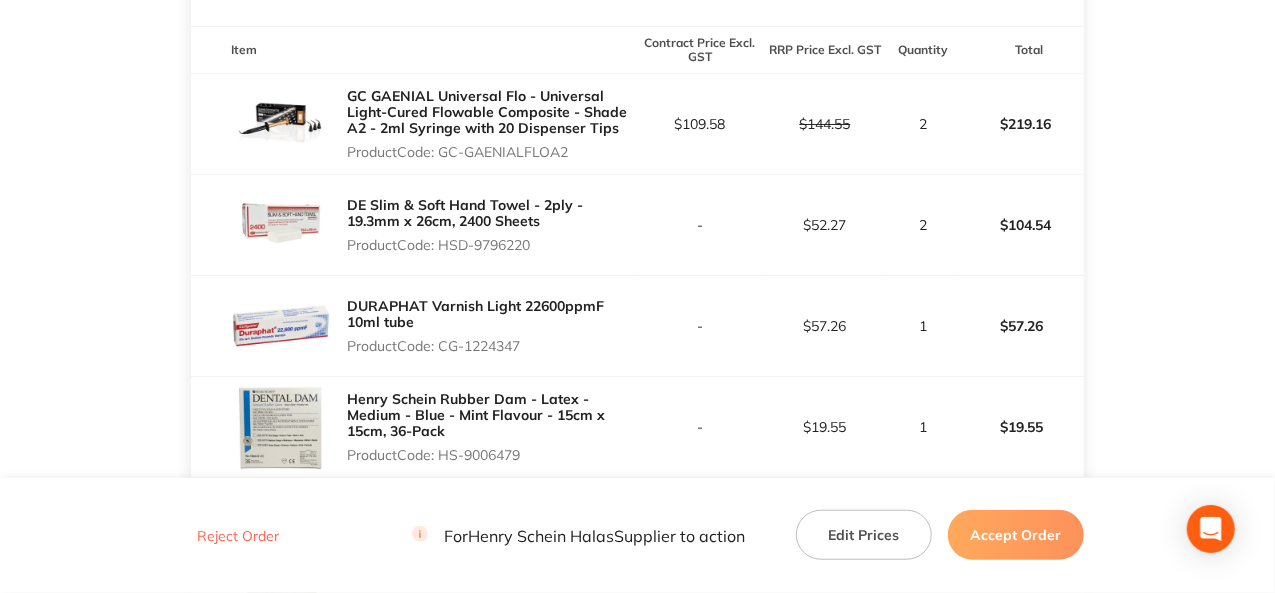 scroll, scrollTop: 700, scrollLeft: 0, axis: vertical 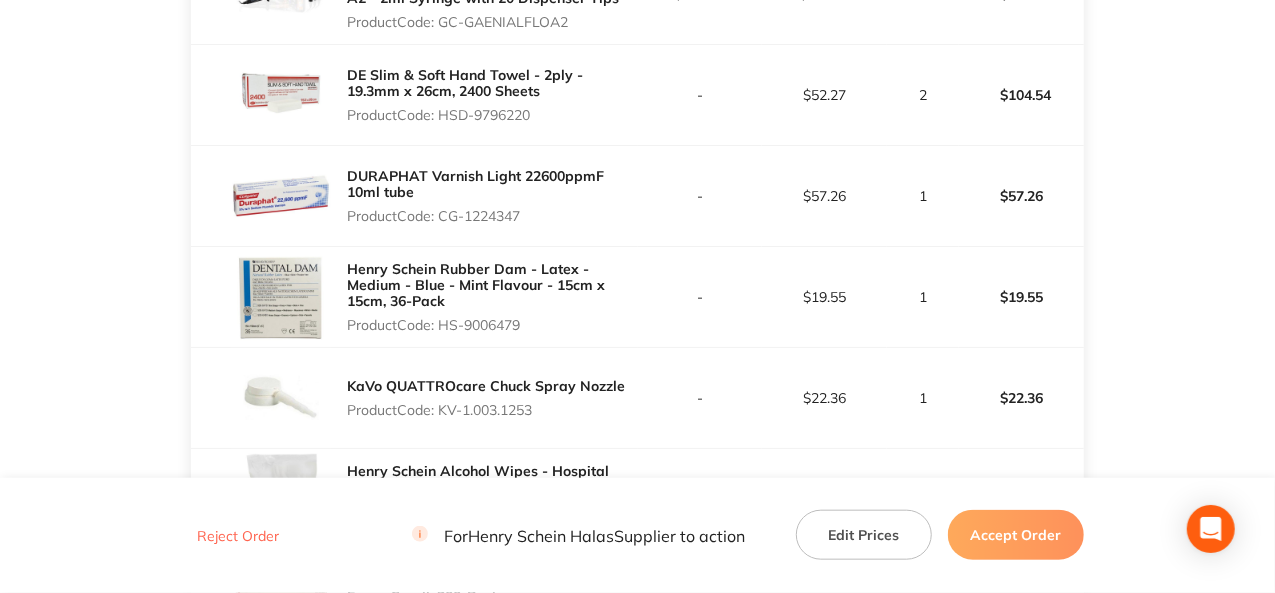 drag, startPoint x: 524, startPoint y: 322, endPoint x: 441, endPoint y: 322, distance: 83 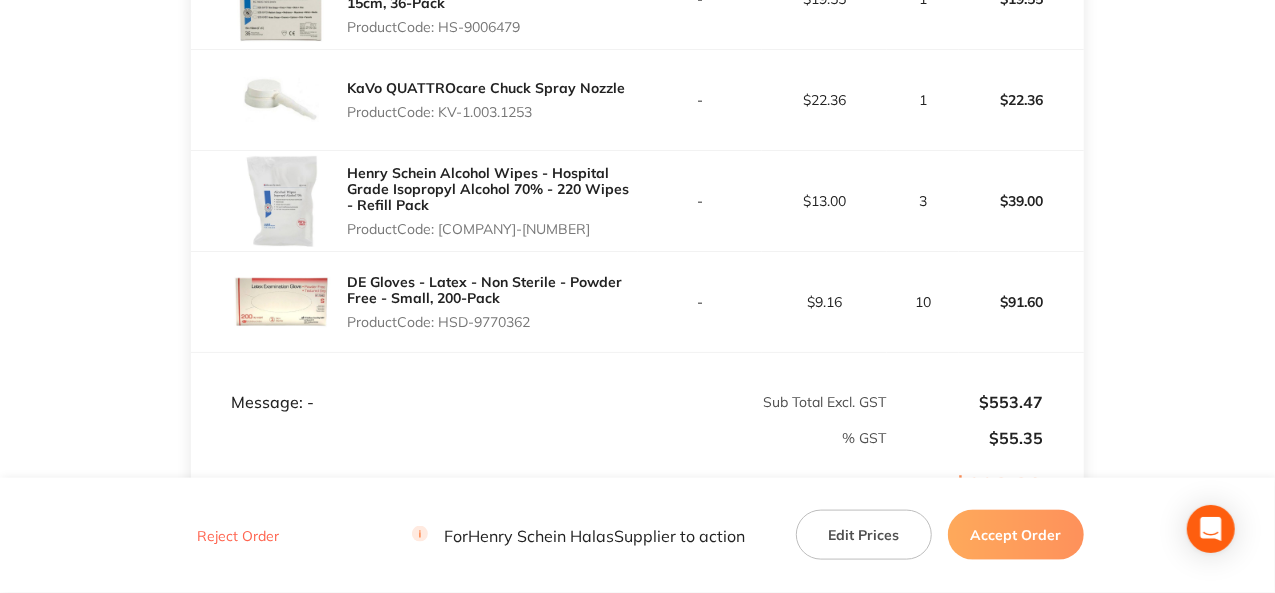 scroll, scrollTop: 1000, scrollLeft: 0, axis: vertical 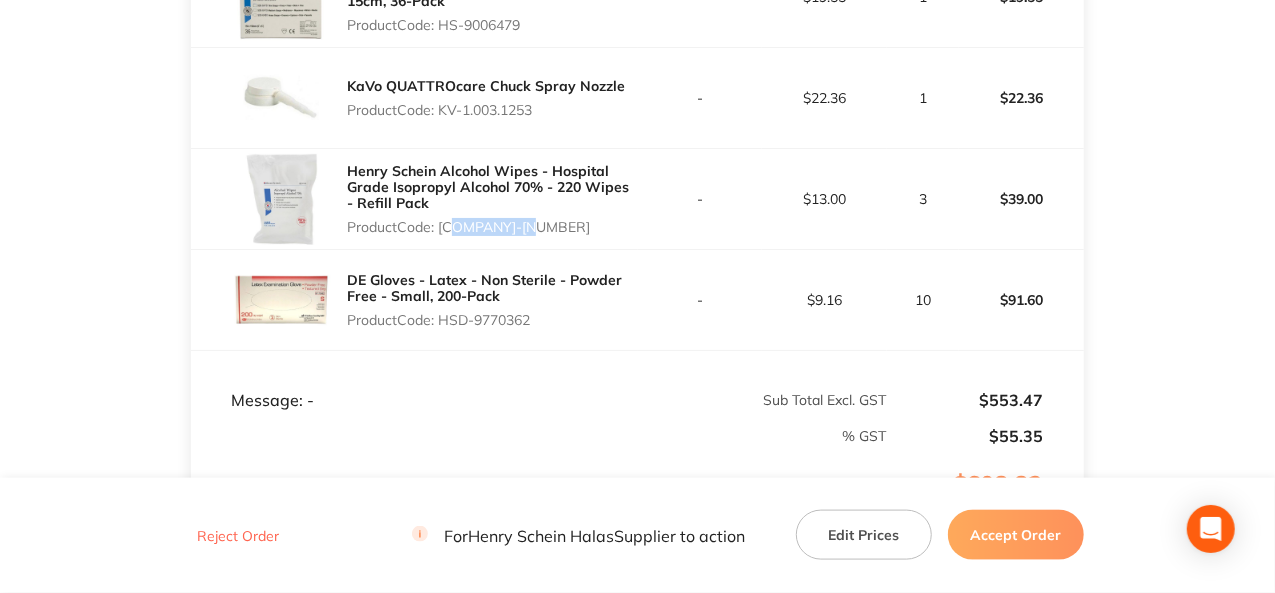 drag, startPoint x: 526, startPoint y: 227, endPoint x: 444, endPoint y: 227, distance: 82 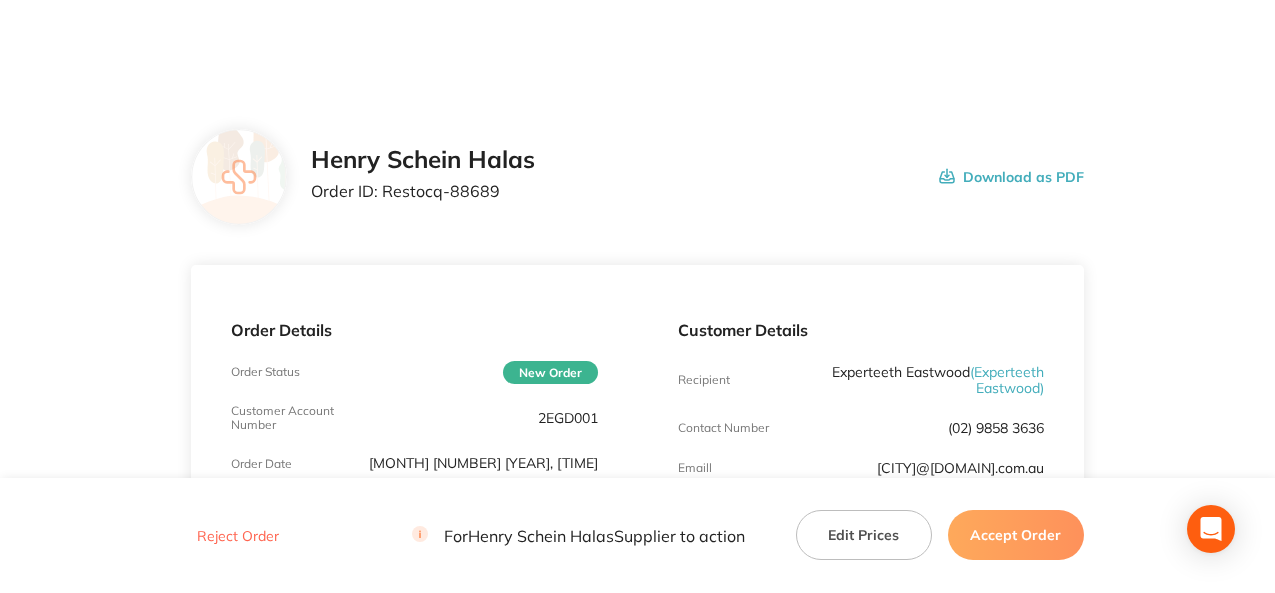 scroll, scrollTop: 0, scrollLeft: 0, axis: both 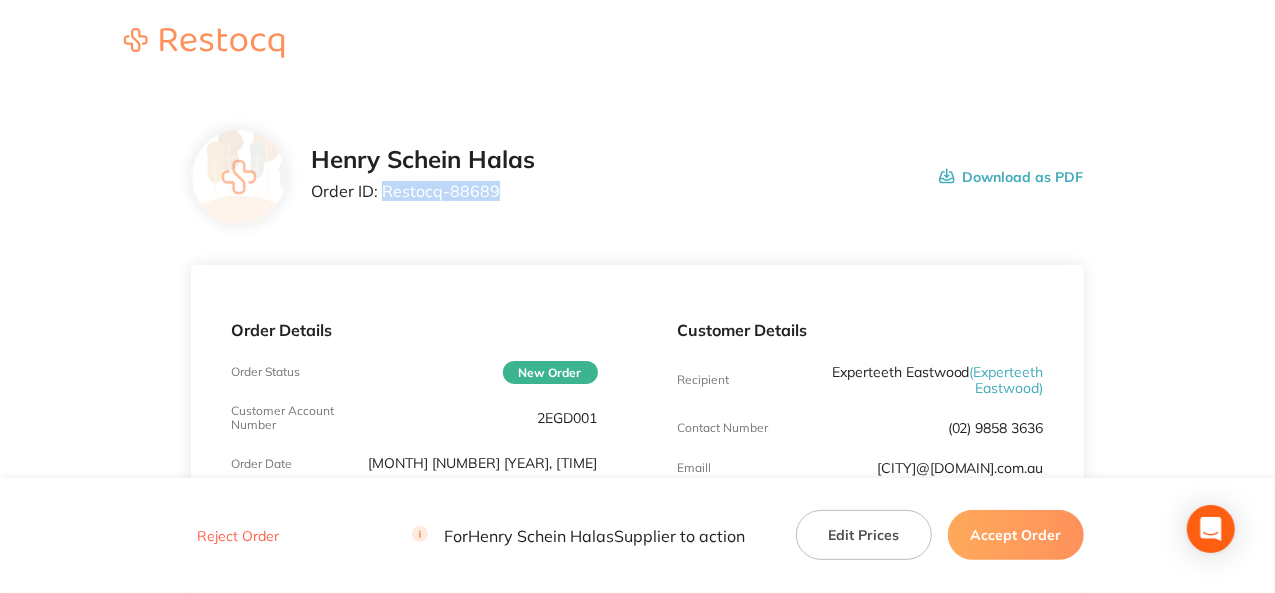 drag, startPoint x: 499, startPoint y: 189, endPoint x: 385, endPoint y: 189, distance: 114 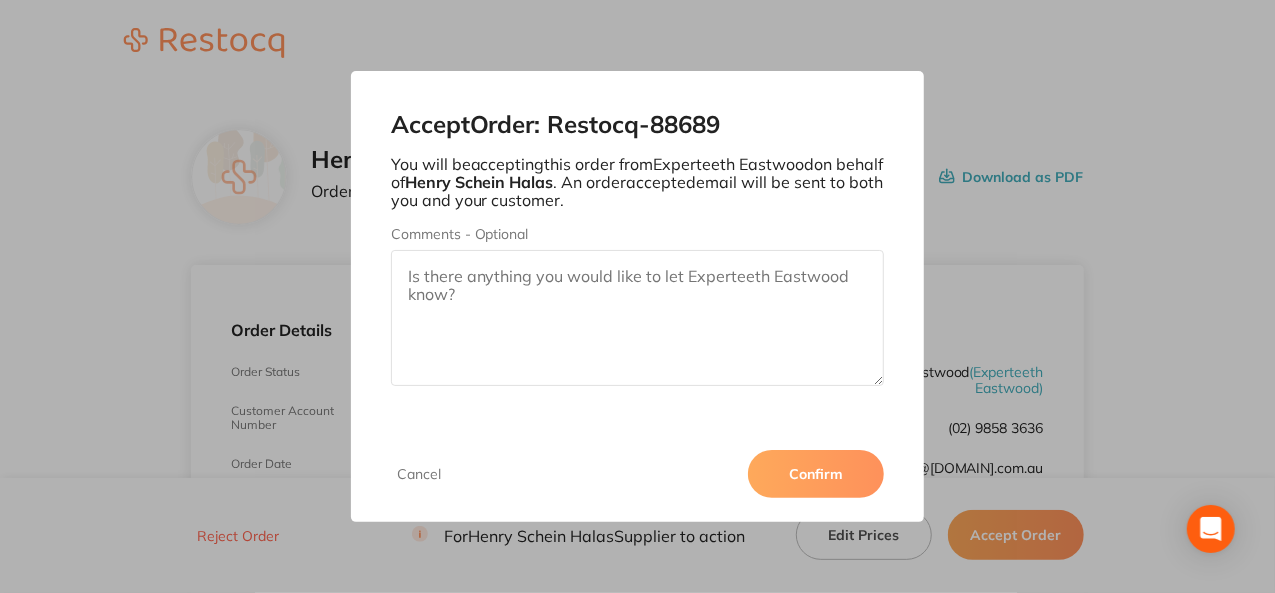 click on "Confirm" at bounding box center [816, 474] 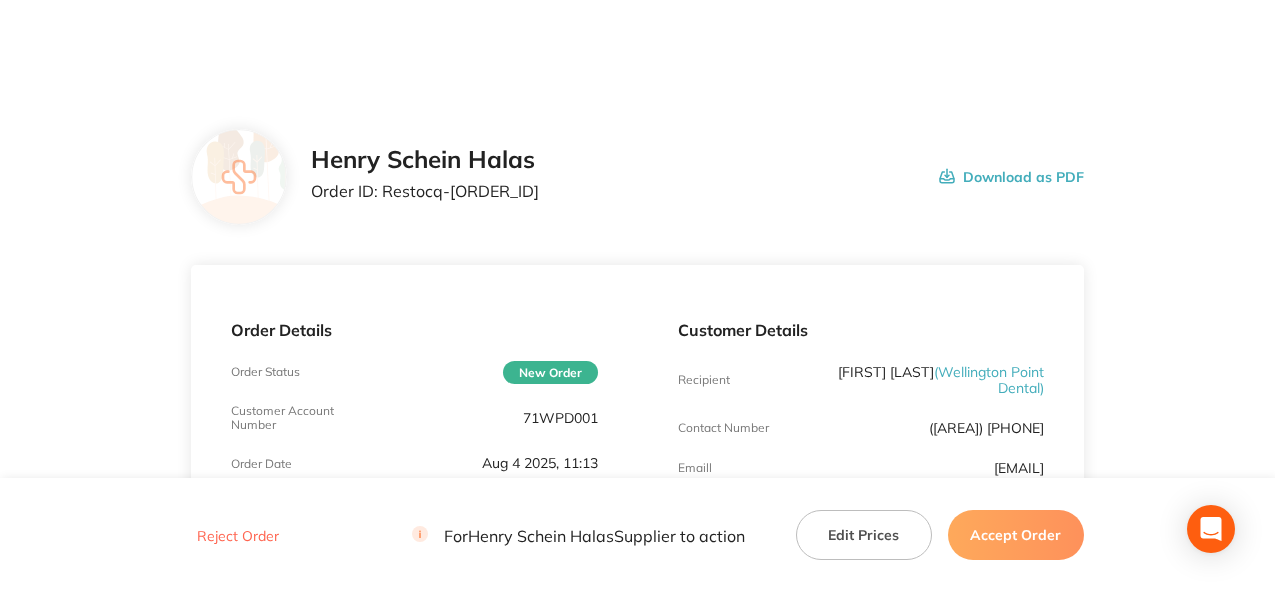 scroll, scrollTop: 0, scrollLeft: 0, axis: both 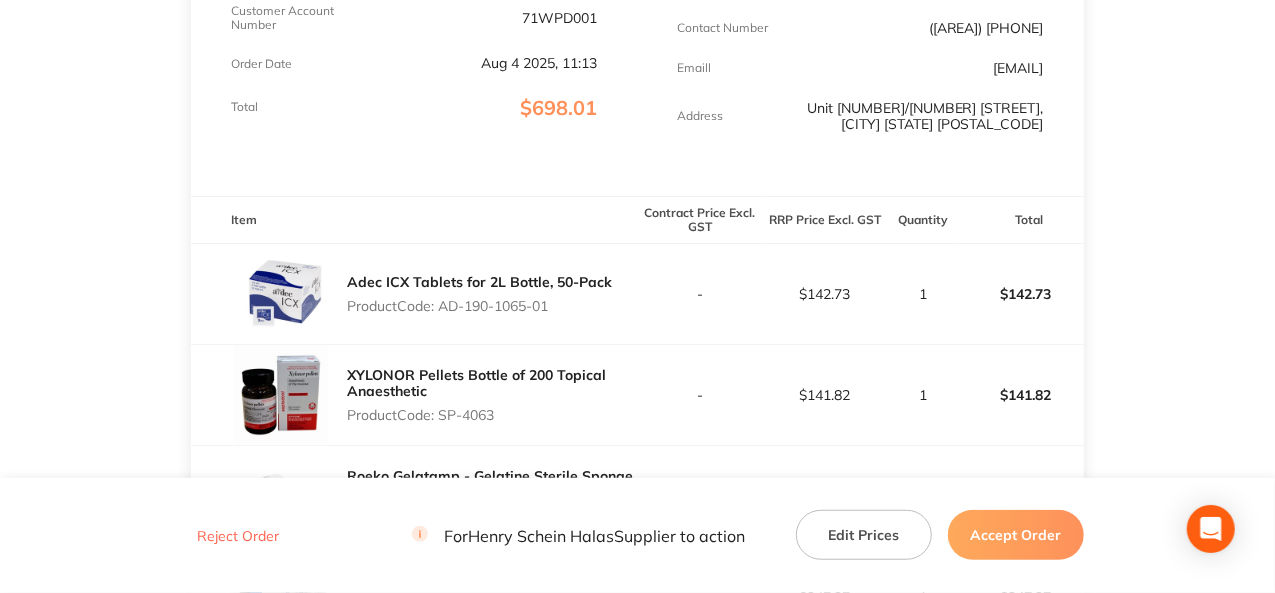 drag, startPoint x: 556, startPoint y: 311, endPoint x: 440, endPoint y: 314, distance: 116.03879 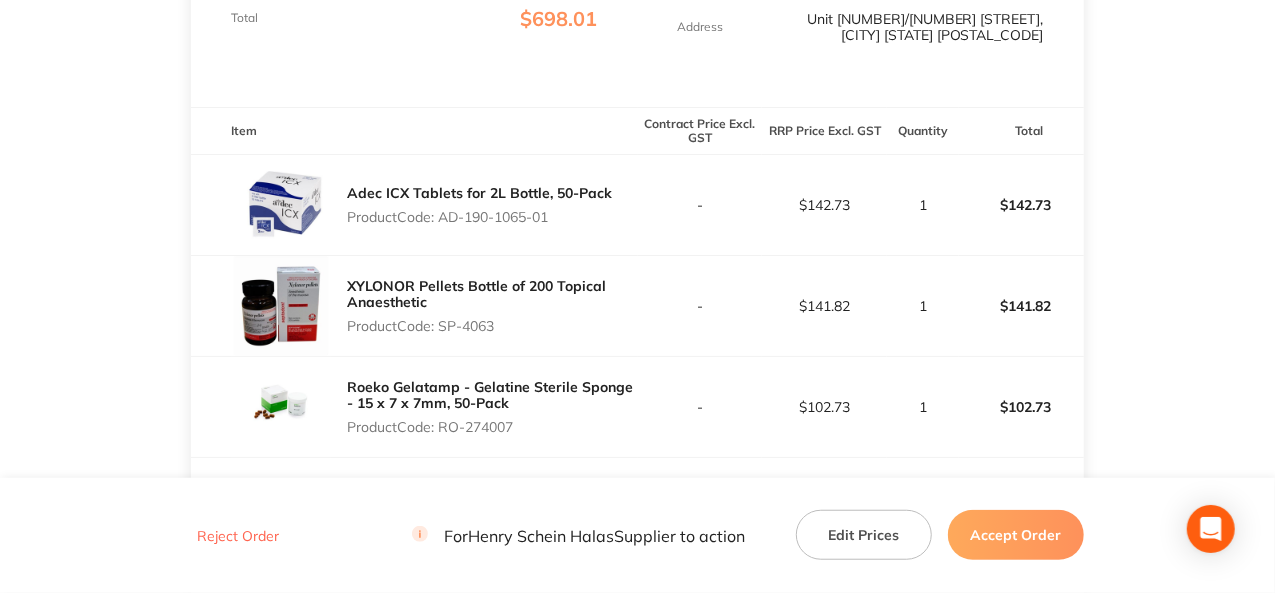 scroll, scrollTop: 600, scrollLeft: 0, axis: vertical 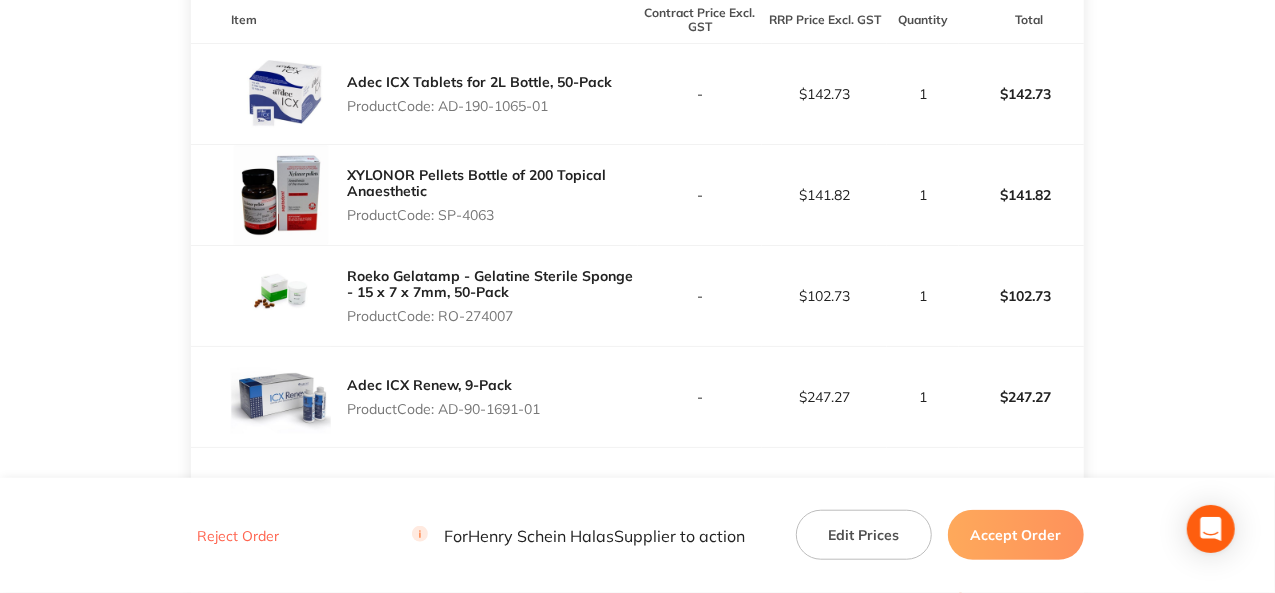 drag, startPoint x: 519, startPoint y: 314, endPoint x: 440, endPoint y: 325, distance: 79.762146 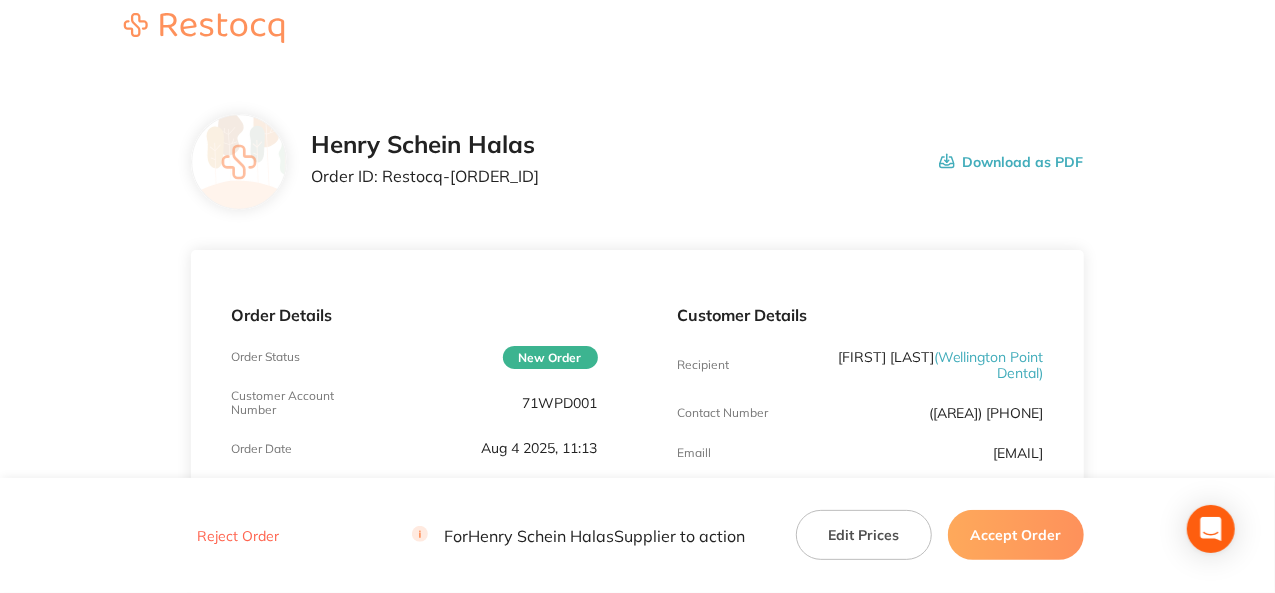 scroll, scrollTop: 0, scrollLeft: 0, axis: both 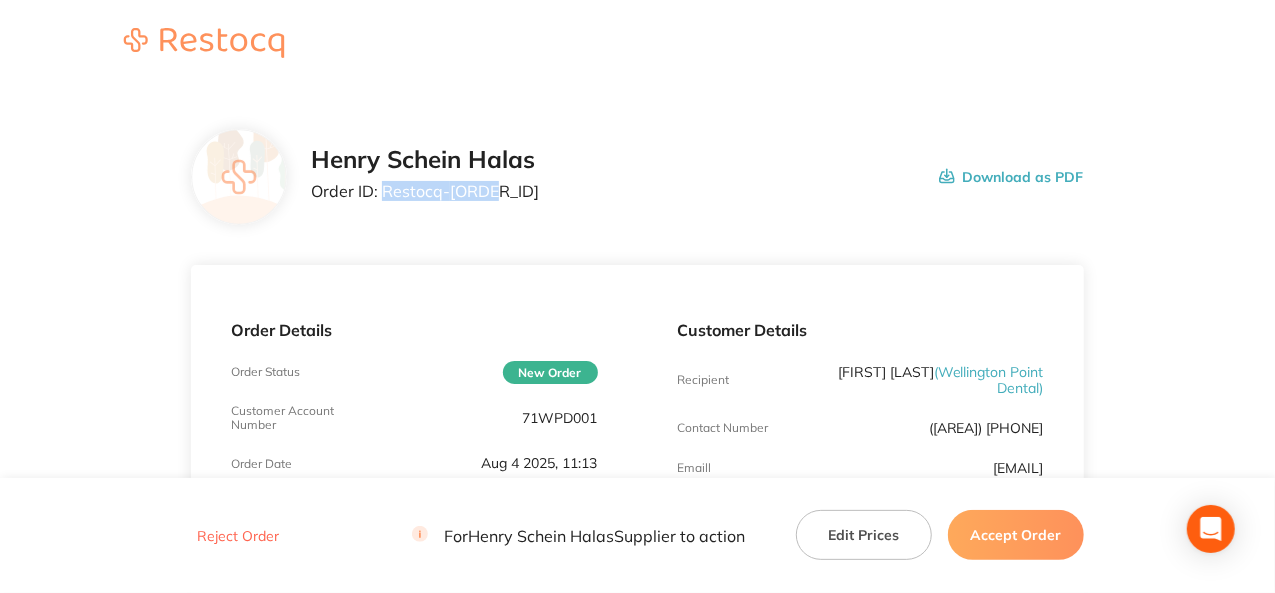 drag, startPoint x: 496, startPoint y: 189, endPoint x: 384, endPoint y: 197, distance: 112.28535 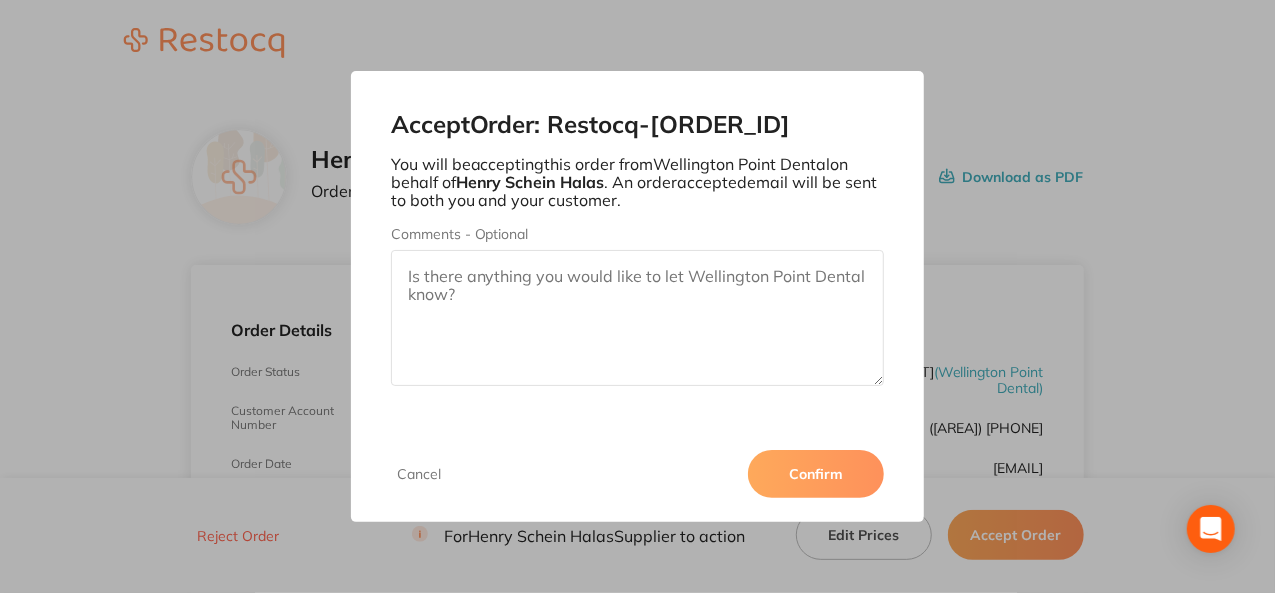 click on "Confirm" at bounding box center [816, 474] 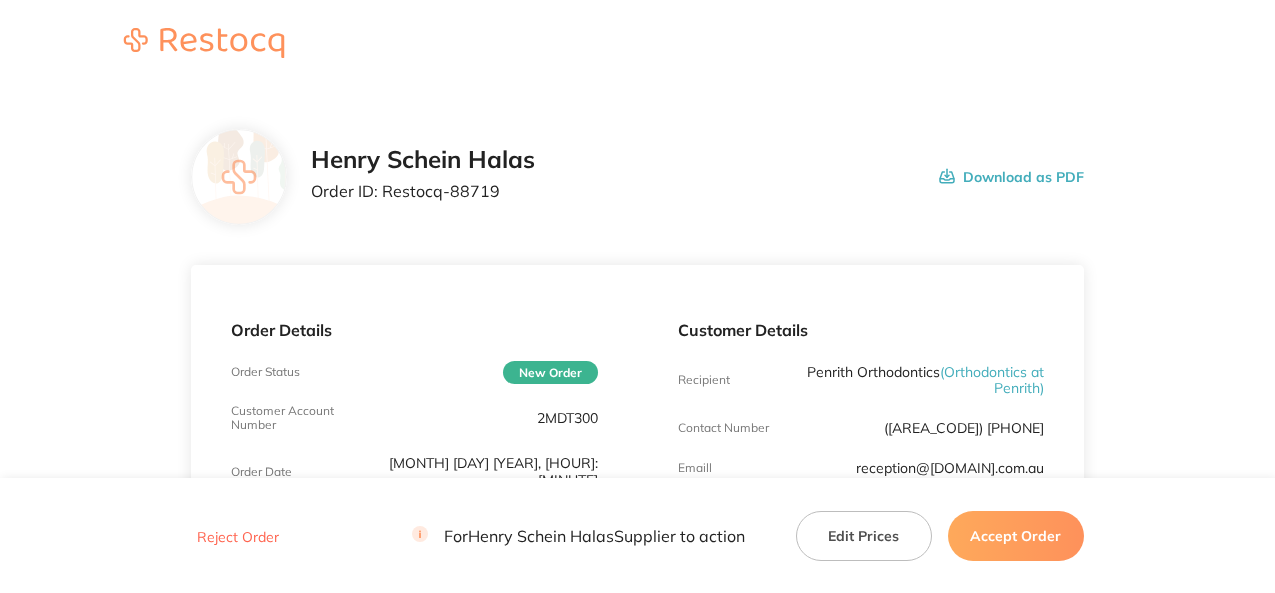 scroll, scrollTop: 0, scrollLeft: 0, axis: both 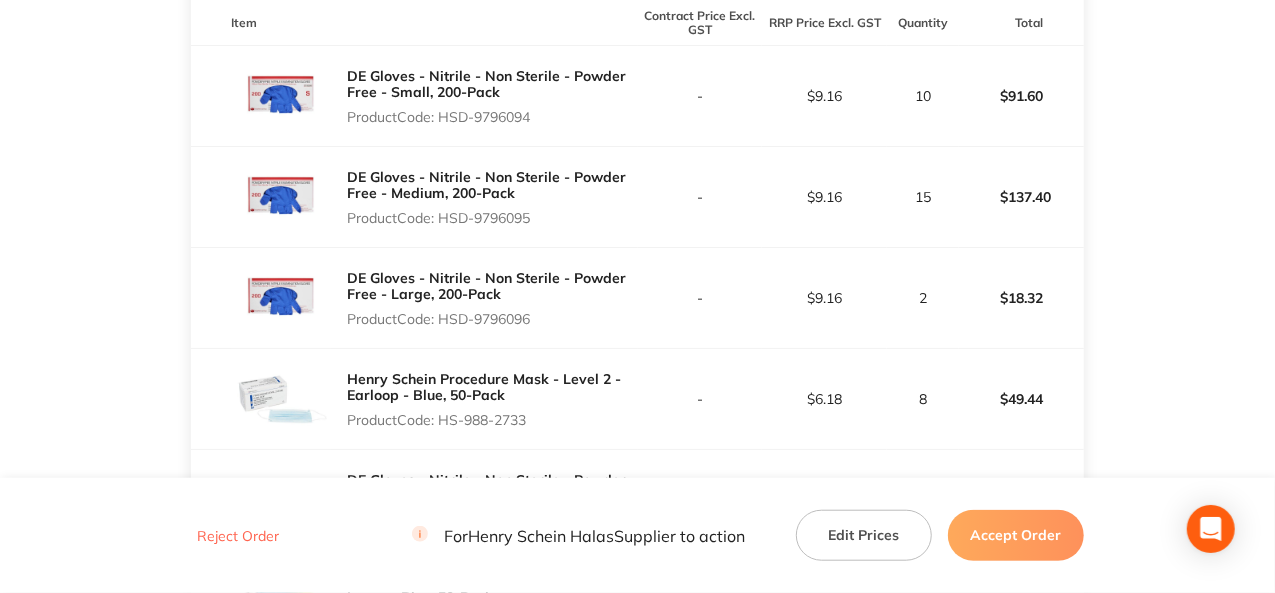 drag, startPoint x: 540, startPoint y: 114, endPoint x: 445, endPoint y: 115, distance: 95.005264 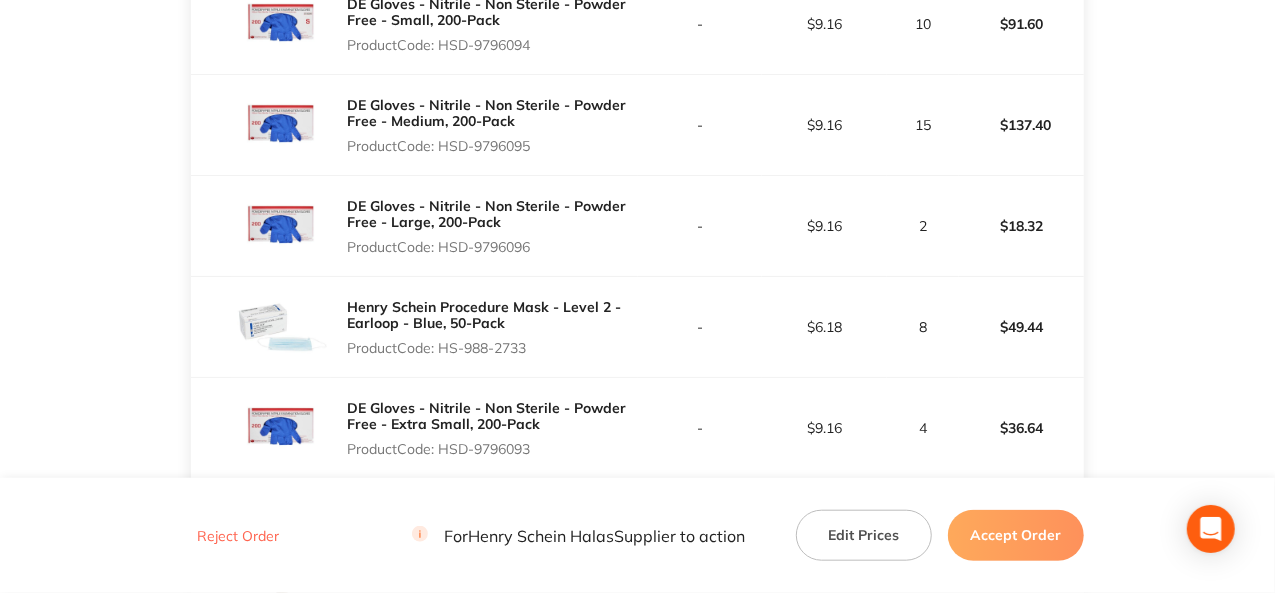 scroll, scrollTop: 800, scrollLeft: 0, axis: vertical 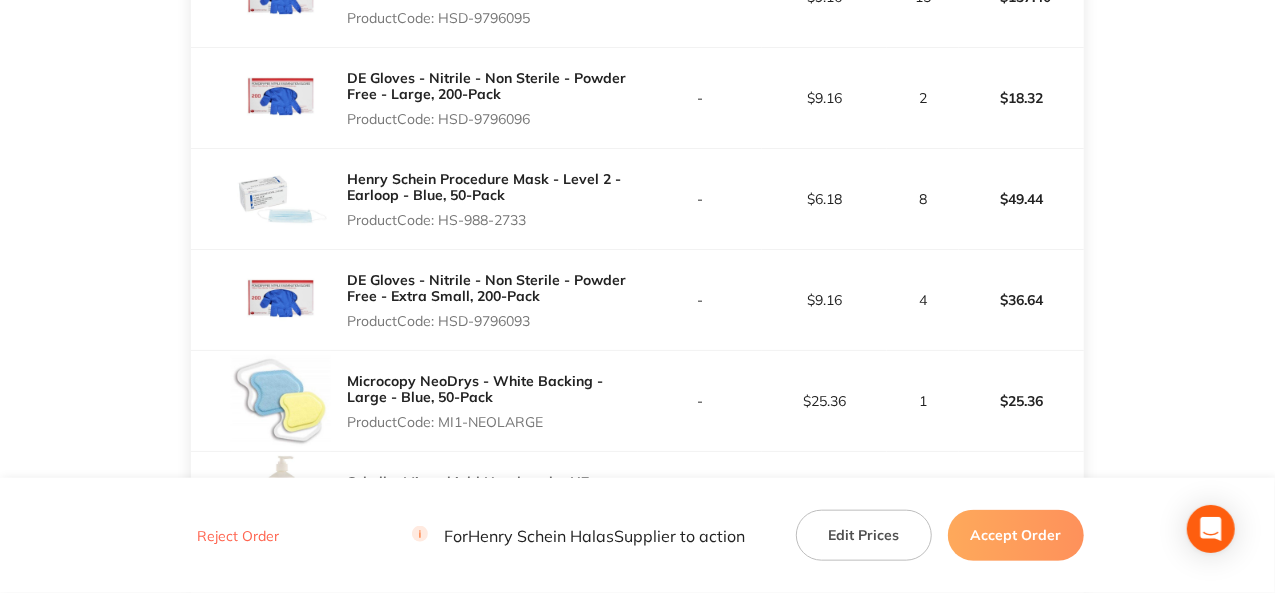 drag, startPoint x: 530, startPoint y: 211, endPoint x: 440, endPoint y: 212, distance: 90.005554 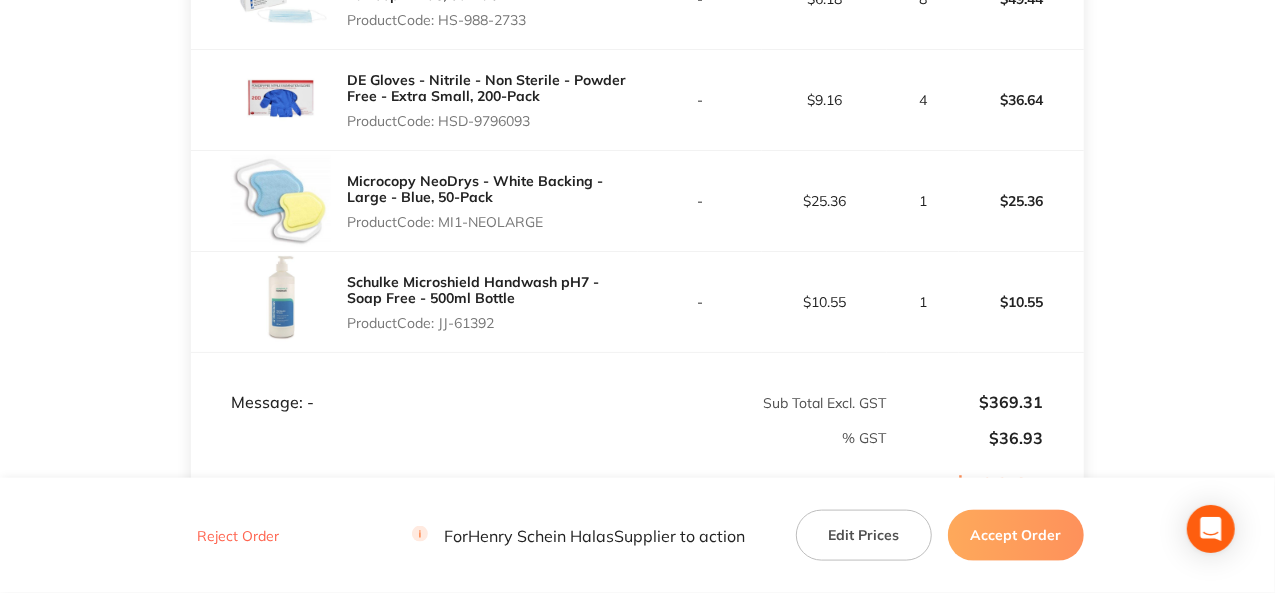 drag, startPoint x: 548, startPoint y: 214, endPoint x: 445, endPoint y: 217, distance: 103.04368 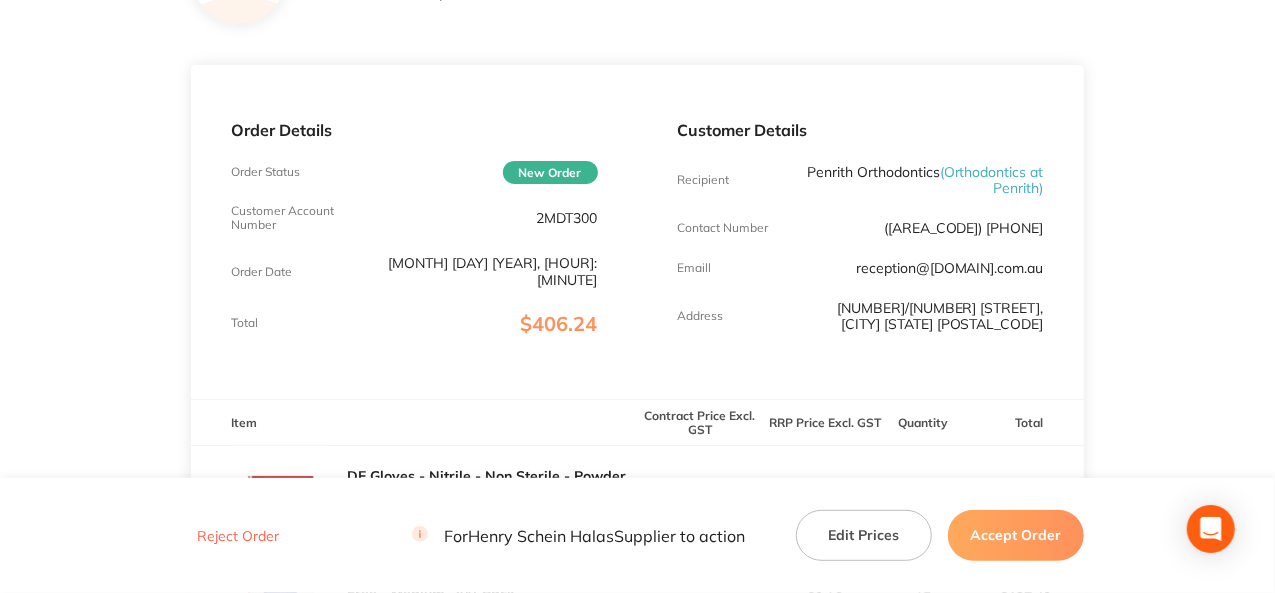 scroll, scrollTop: 0, scrollLeft: 0, axis: both 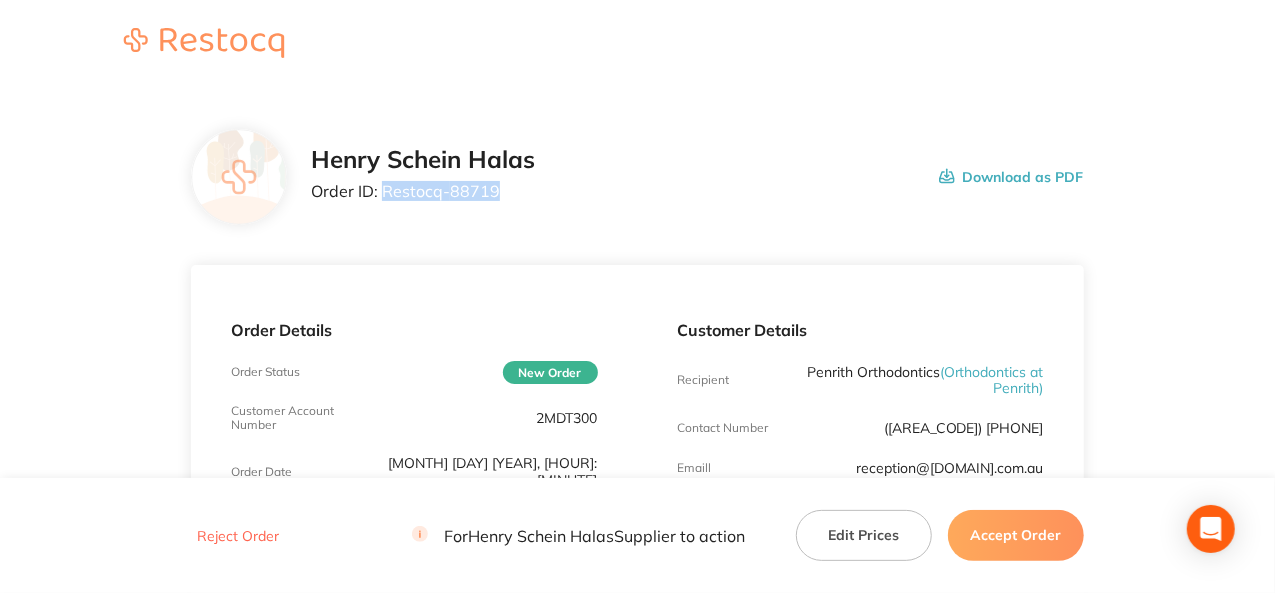 drag, startPoint x: 498, startPoint y: 191, endPoint x: 381, endPoint y: 189, distance: 117.01709 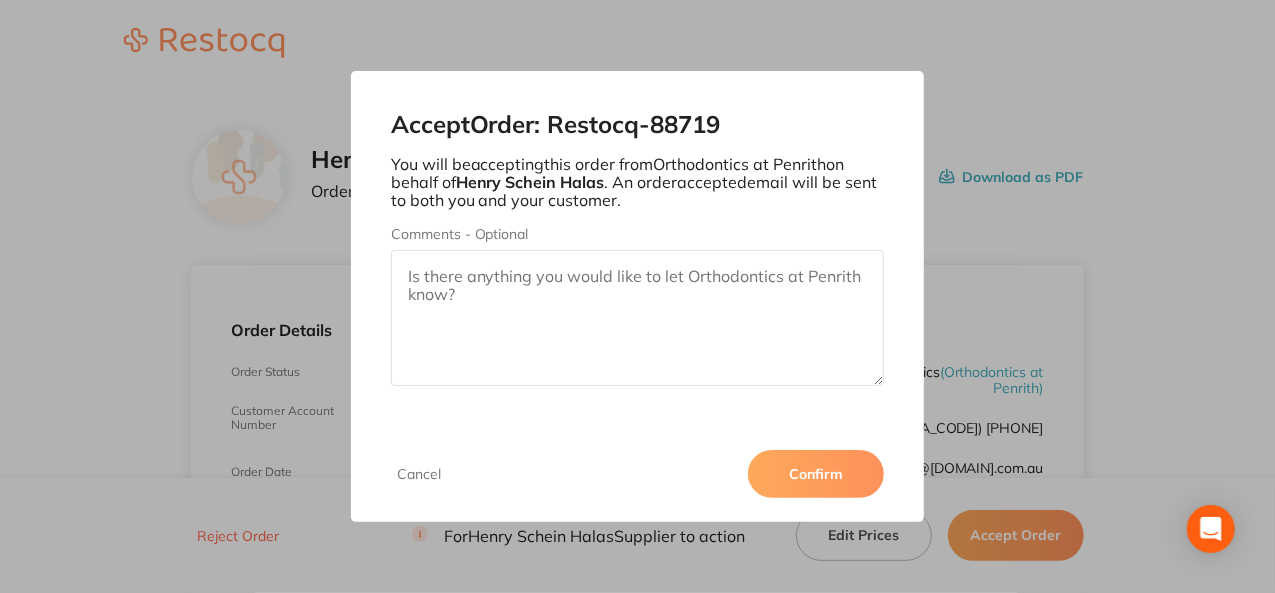 click on "Confirm" at bounding box center [816, 474] 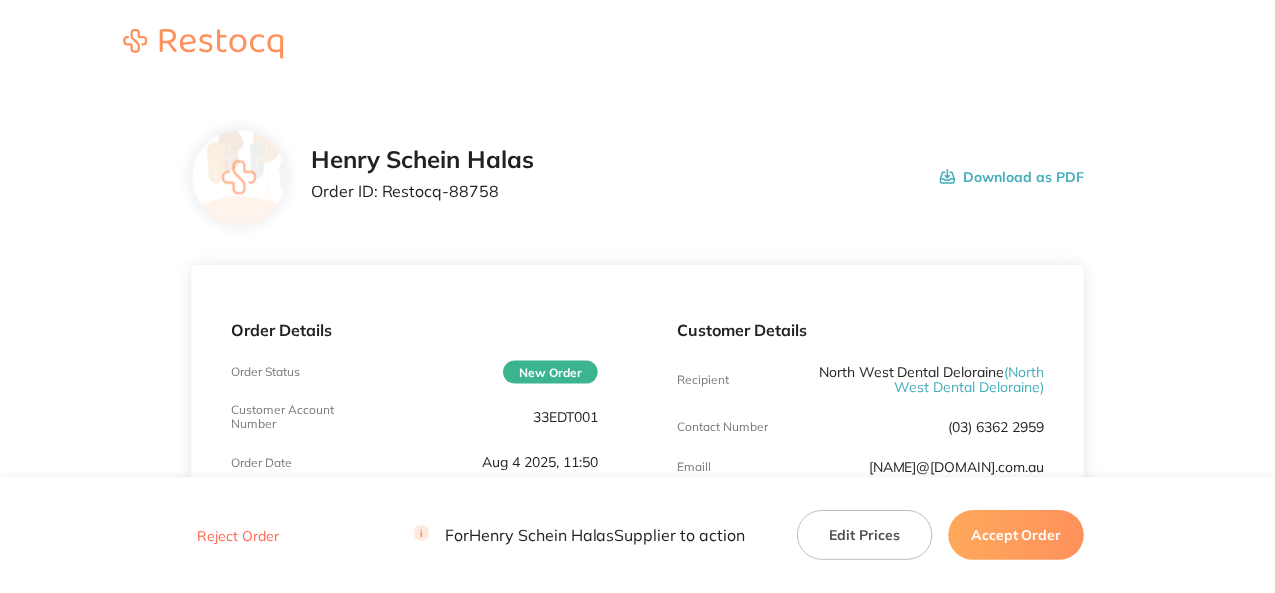 scroll, scrollTop: 0, scrollLeft: 0, axis: both 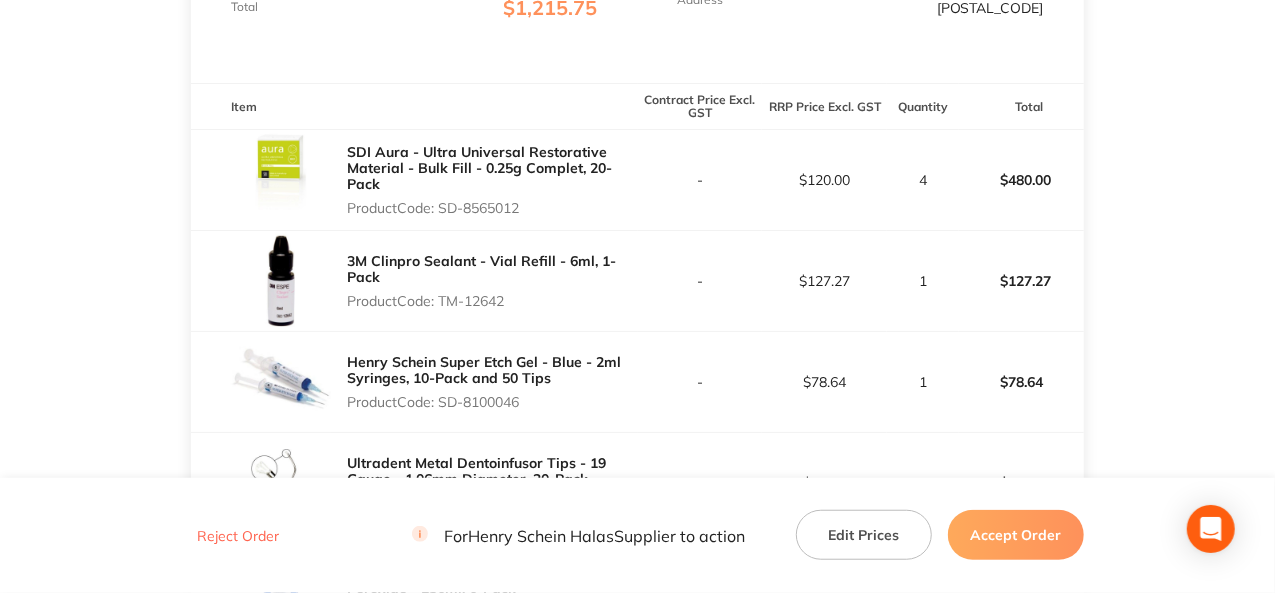 drag, startPoint x: 530, startPoint y: 207, endPoint x: 440, endPoint y: 214, distance: 90.27181 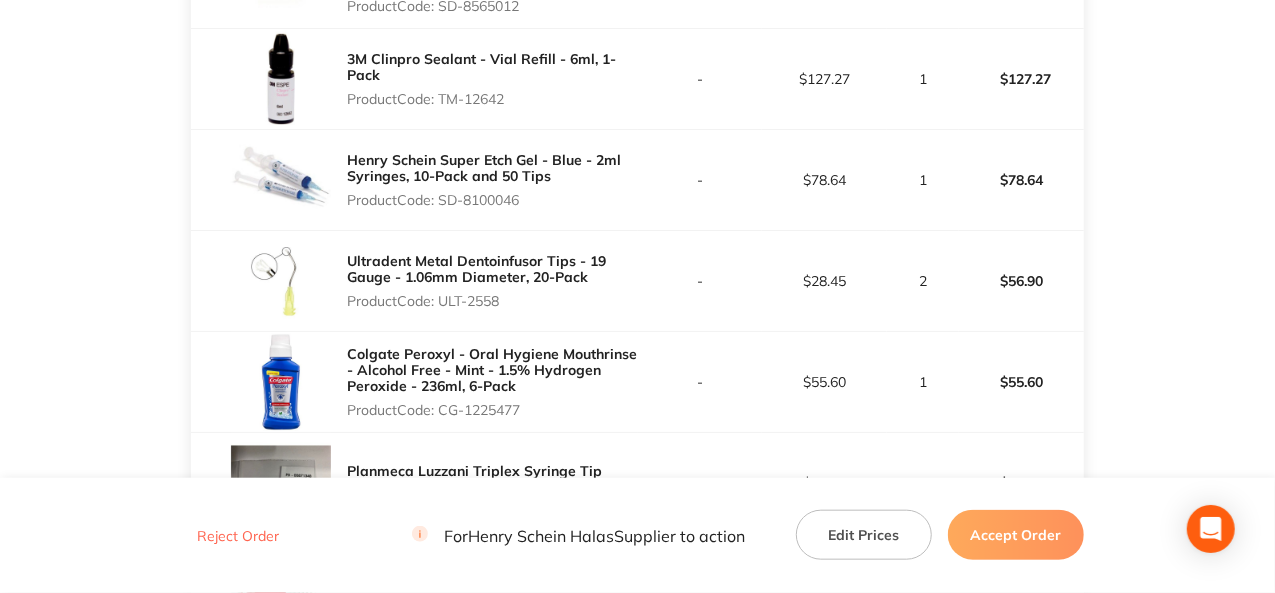 scroll, scrollTop: 800, scrollLeft: 0, axis: vertical 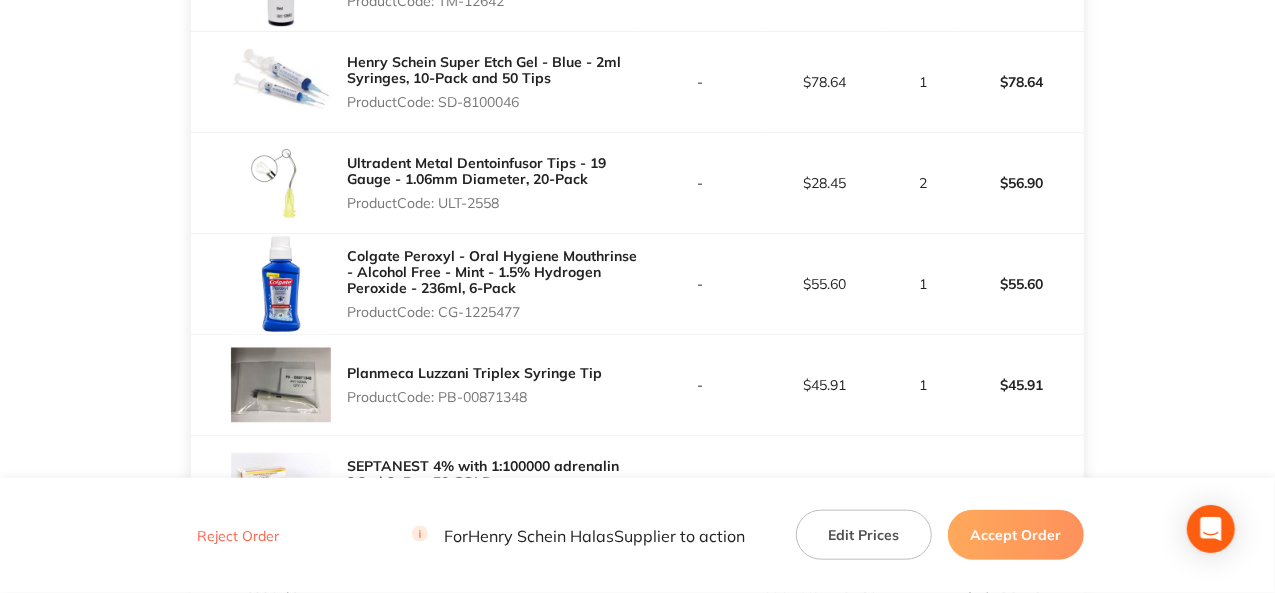drag, startPoint x: 526, startPoint y: 105, endPoint x: 442, endPoint y: 103, distance: 84.0238 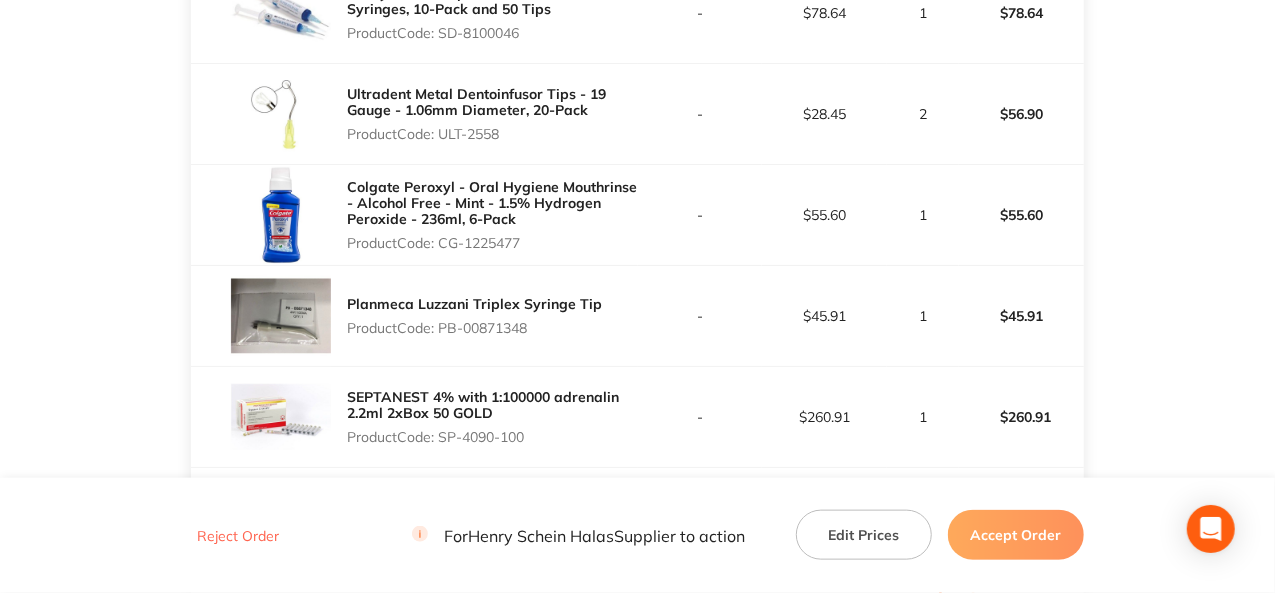 scroll, scrollTop: 900, scrollLeft: 0, axis: vertical 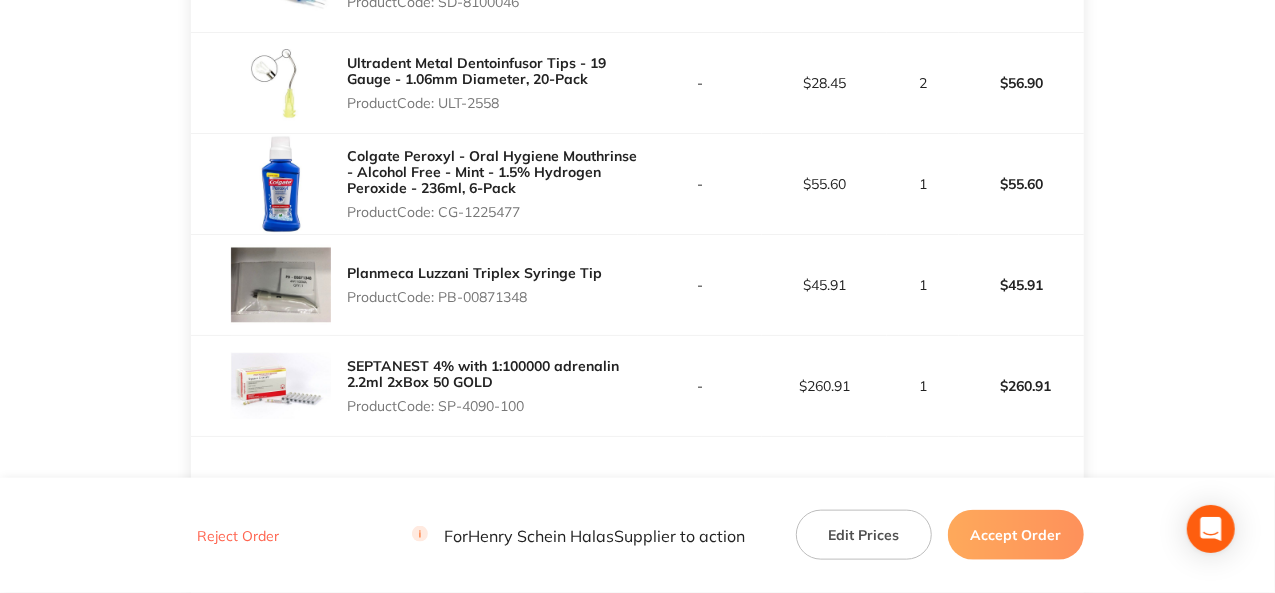 drag, startPoint x: 531, startPoint y: 294, endPoint x: 444, endPoint y: 291, distance: 87.05171 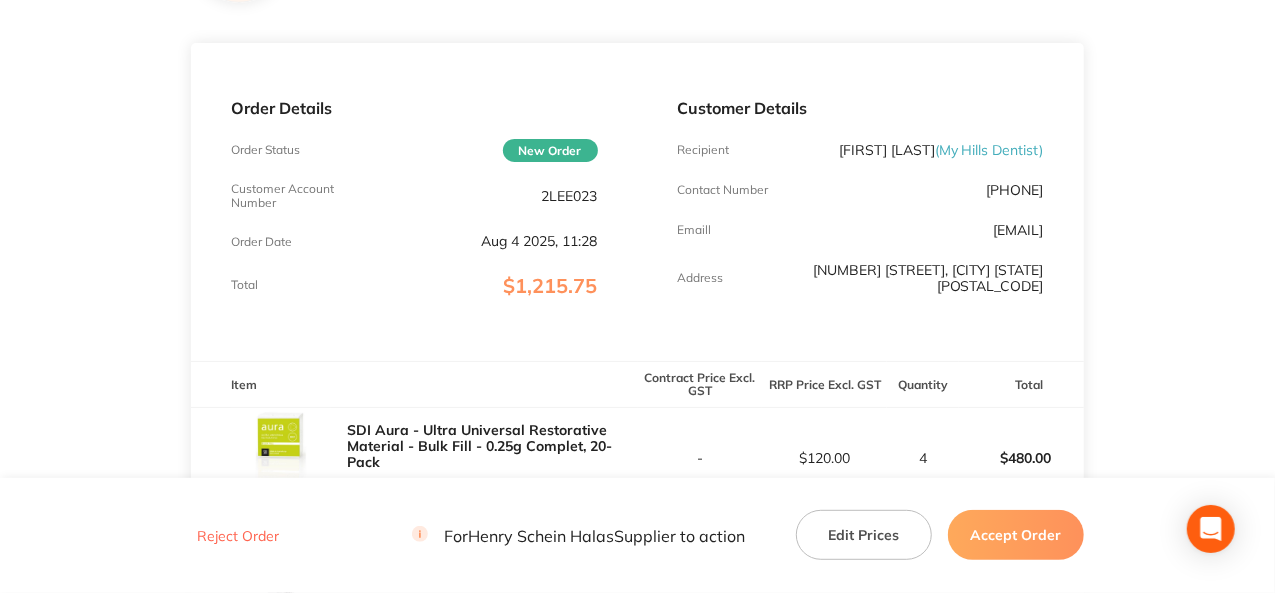 scroll, scrollTop: 0, scrollLeft: 0, axis: both 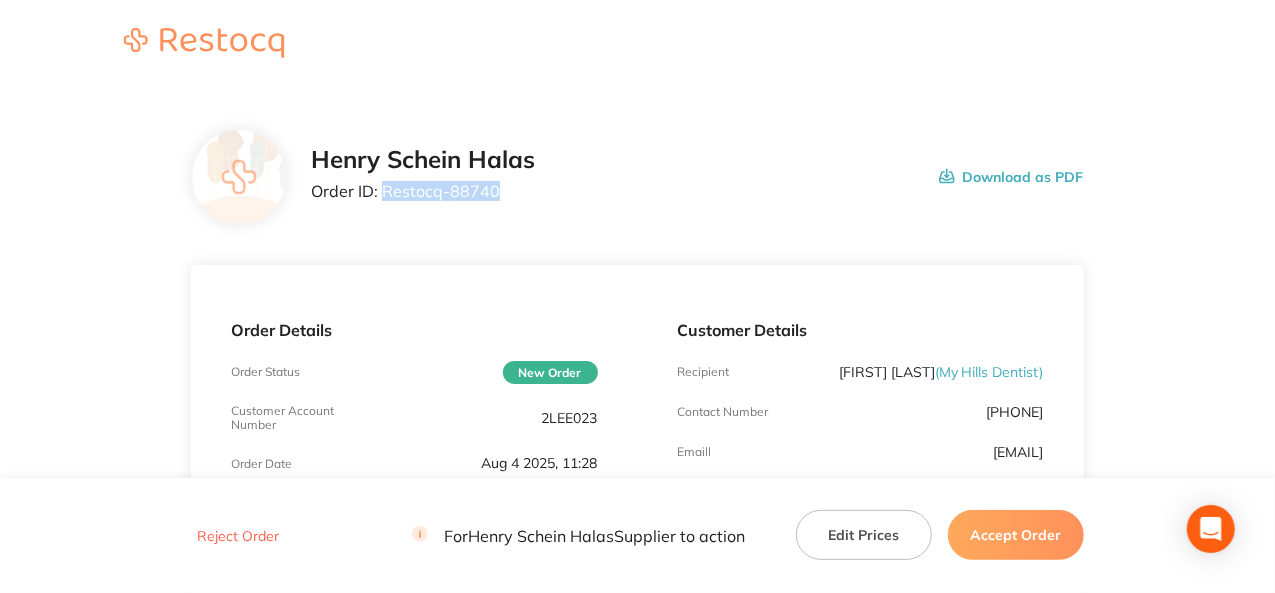 drag, startPoint x: 494, startPoint y: 193, endPoint x: 386, endPoint y: 193, distance: 108 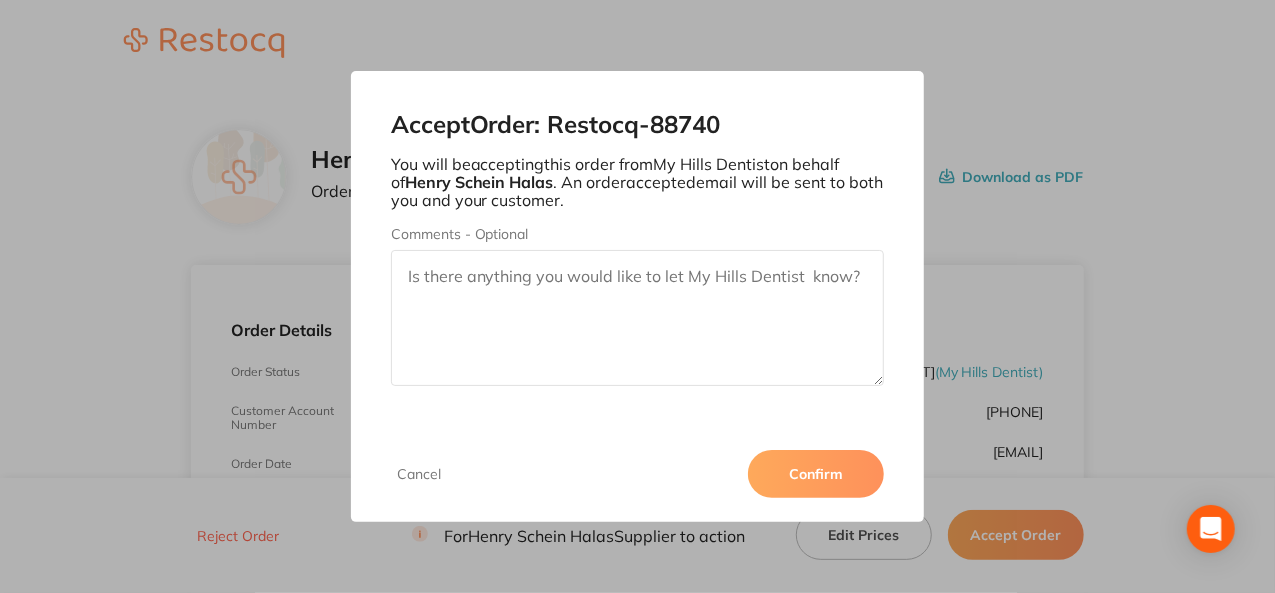 click on "Confirm" at bounding box center (816, 474) 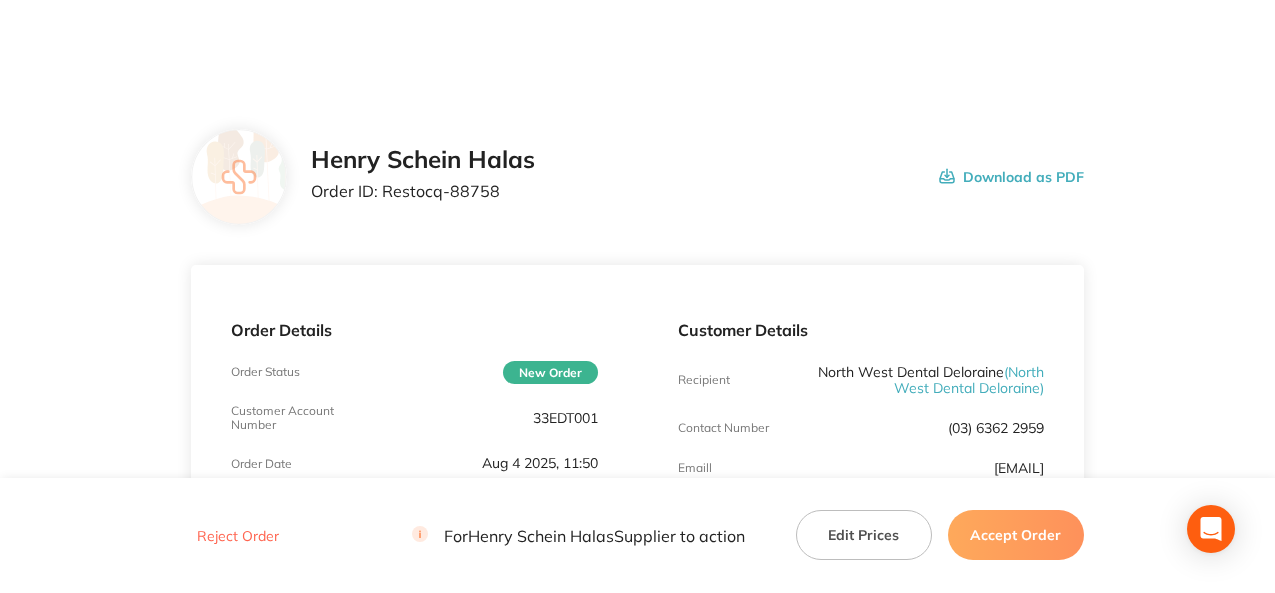 scroll, scrollTop: 0, scrollLeft: 0, axis: both 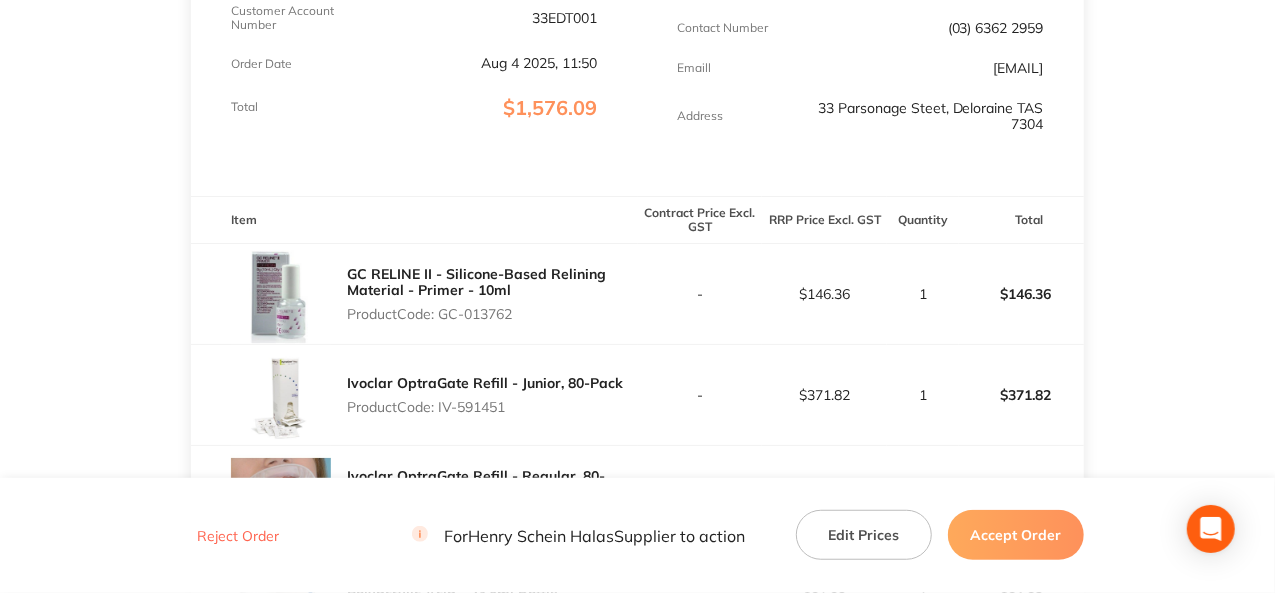 drag, startPoint x: 514, startPoint y: 315, endPoint x: 444, endPoint y: 315, distance: 70 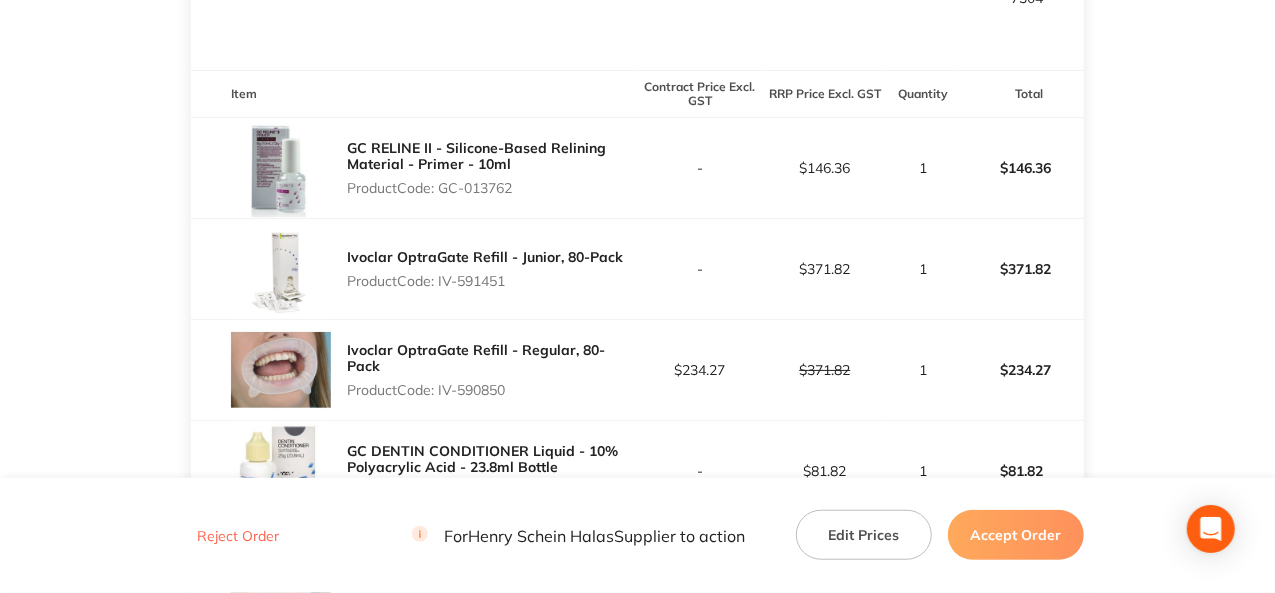 scroll, scrollTop: 600, scrollLeft: 0, axis: vertical 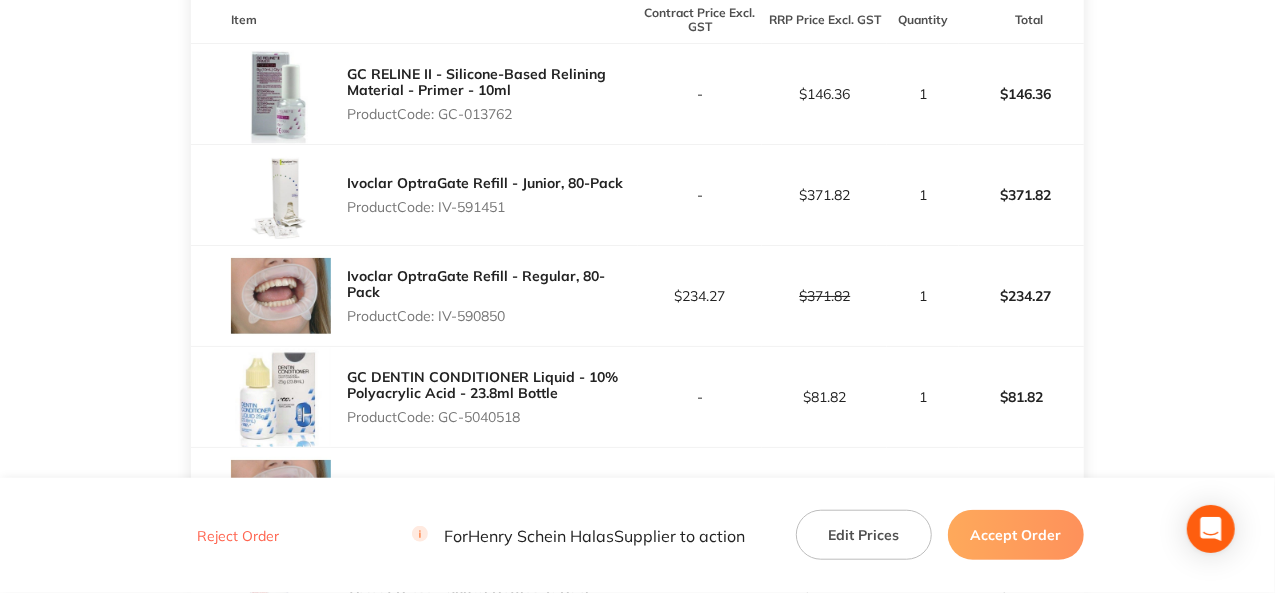 drag, startPoint x: 512, startPoint y: 205, endPoint x: 442, endPoint y: 205, distance: 70 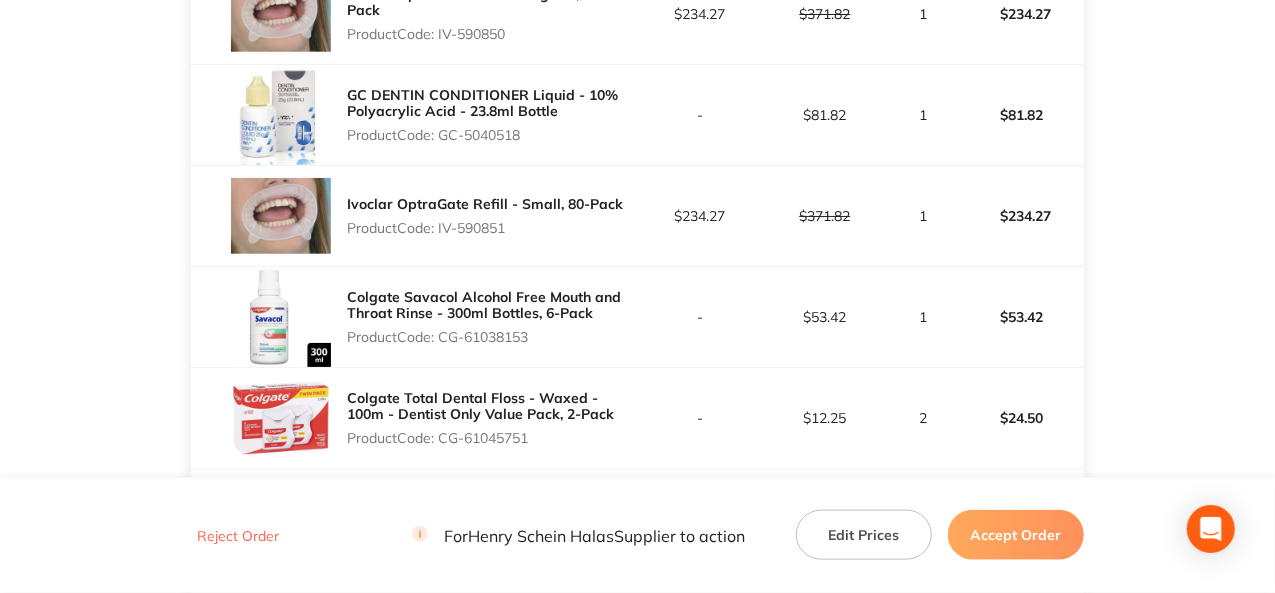 scroll, scrollTop: 1000, scrollLeft: 0, axis: vertical 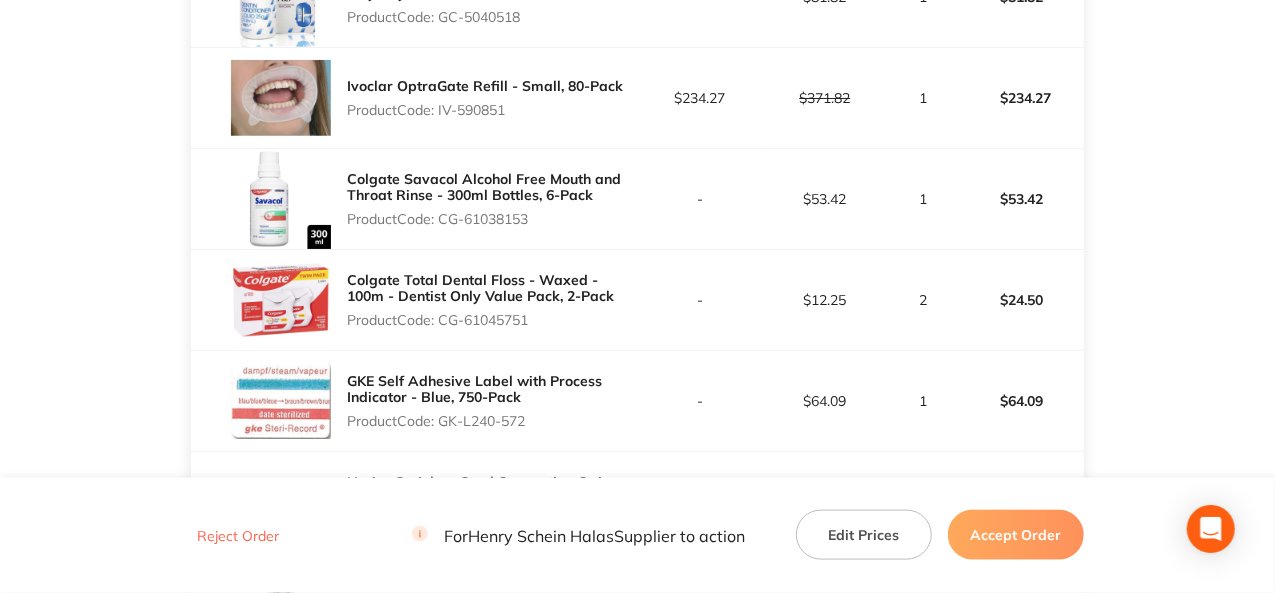 drag, startPoint x: 510, startPoint y: 107, endPoint x: 442, endPoint y: 113, distance: 68.26419 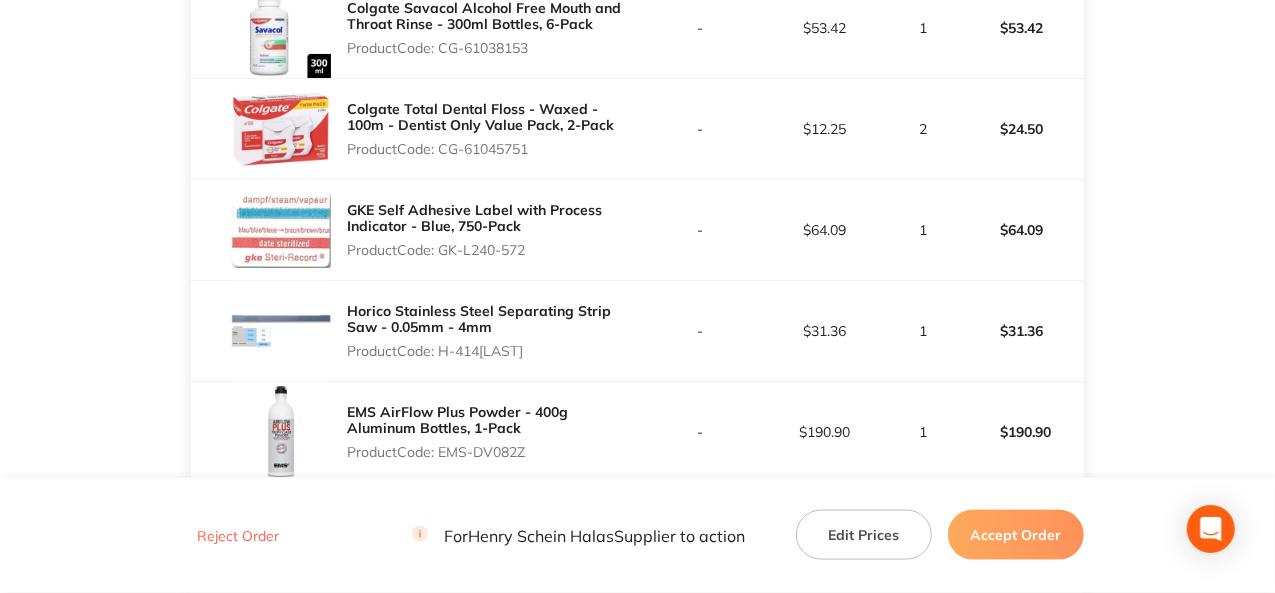scroll, scrollTop: 1200, scrollLeft: 0, axis: vertical 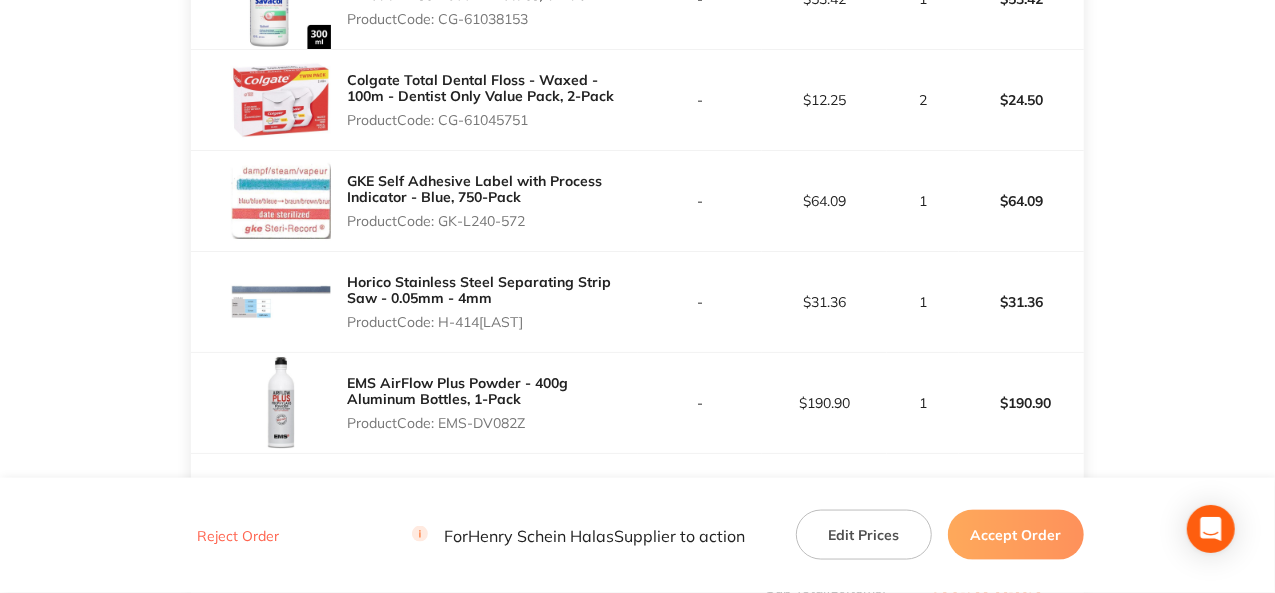 drag, startPoint x: 532, startPoint y: 220, endPoint x: 441, endPoint y: 216, distance: 91.08787 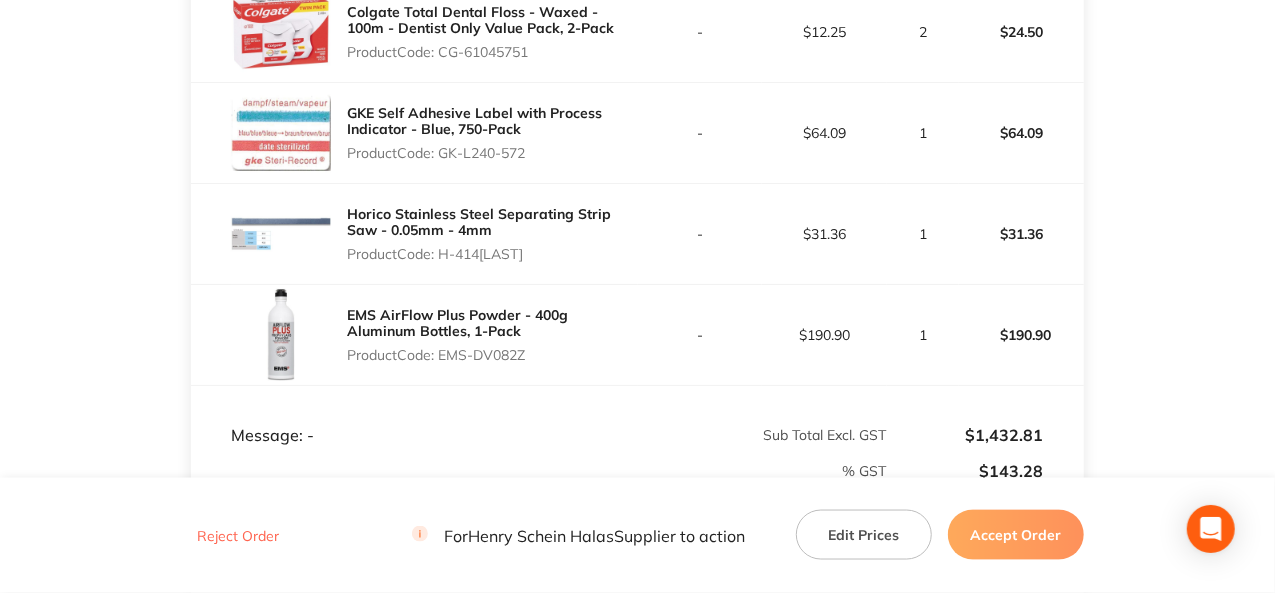 scroll, scrollTop: 1400, scrollLeft: 0, axis: vertical 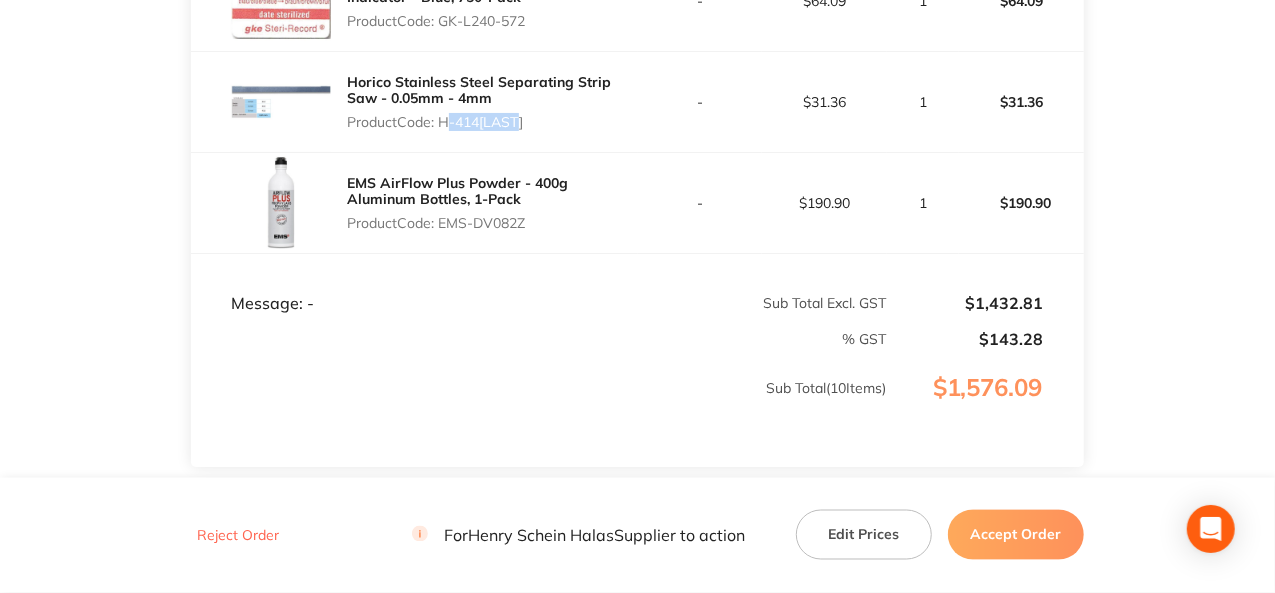 drag, startPoint x: 520, startPoint y: 116, endPoint x: 442, endPoint y: 121, distance: 78.160095 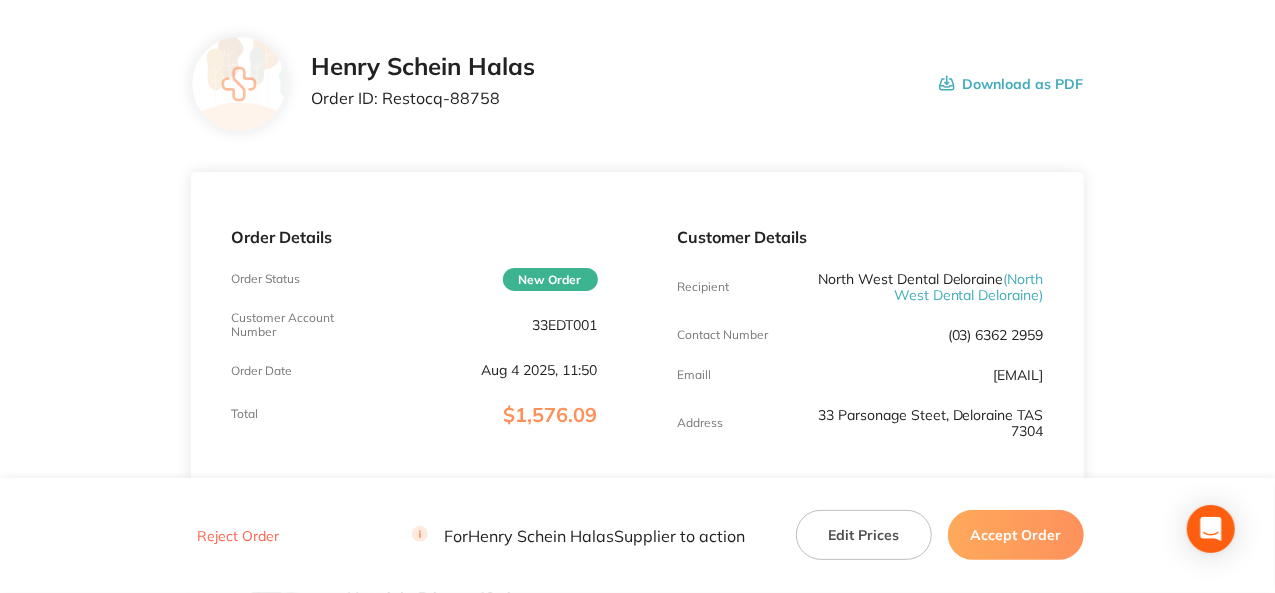 scroll, scrollTop: 0, scrollLeft: 0, axis: both 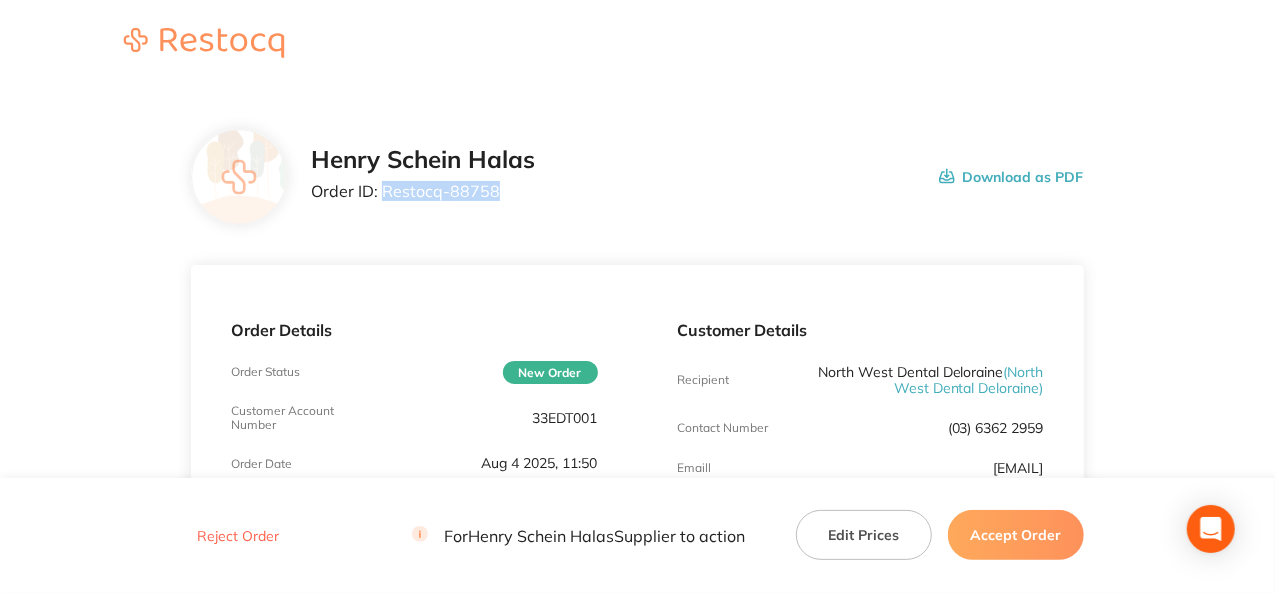 drag, startPoint x: 497, startPoint y: 191, endPoint x: 385, endPoint y: 191, distance: 112 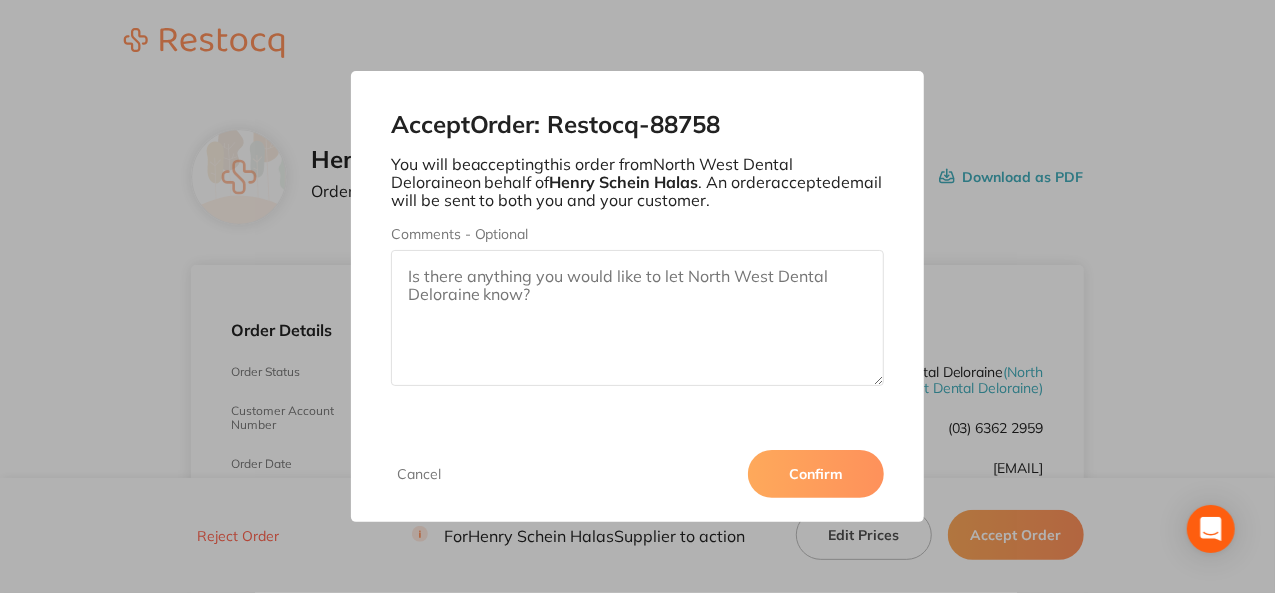 click on "Confirm" at bounding box center [816, 474] 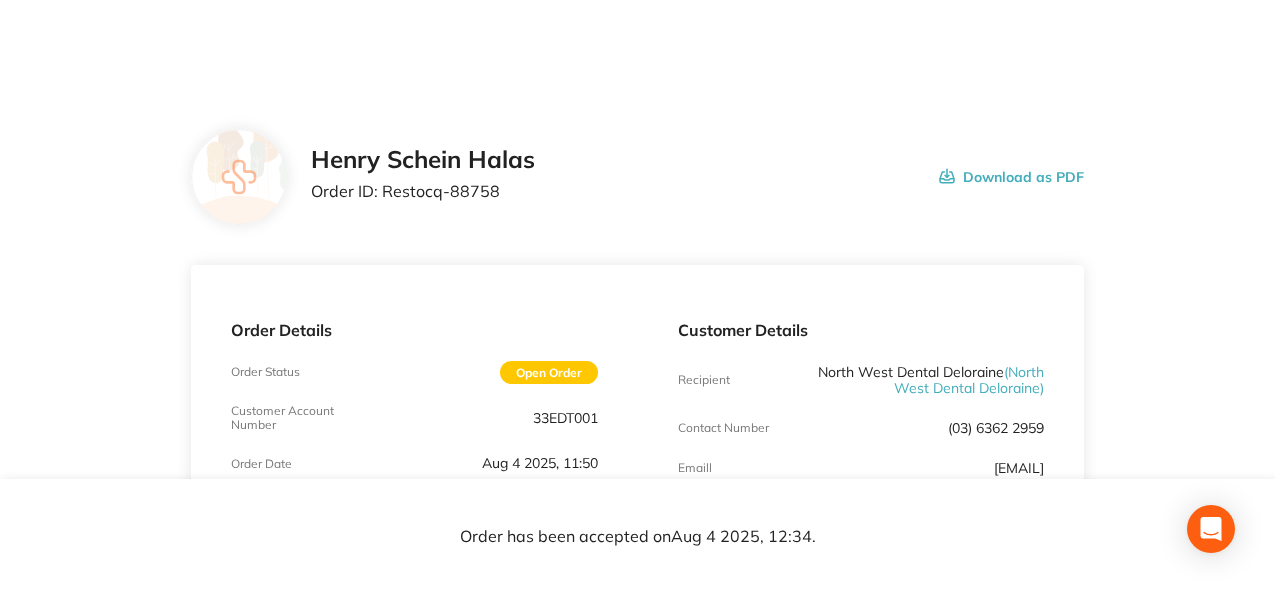 scroll, scrollTop: 0, scrollLeft: 0, axis: both 